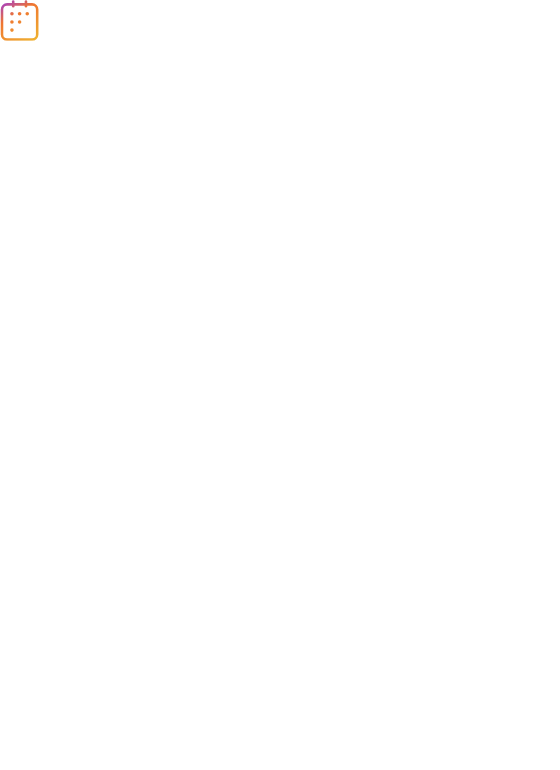 scroll, scrollTop: 0, scrollLeft: 0, axis: both 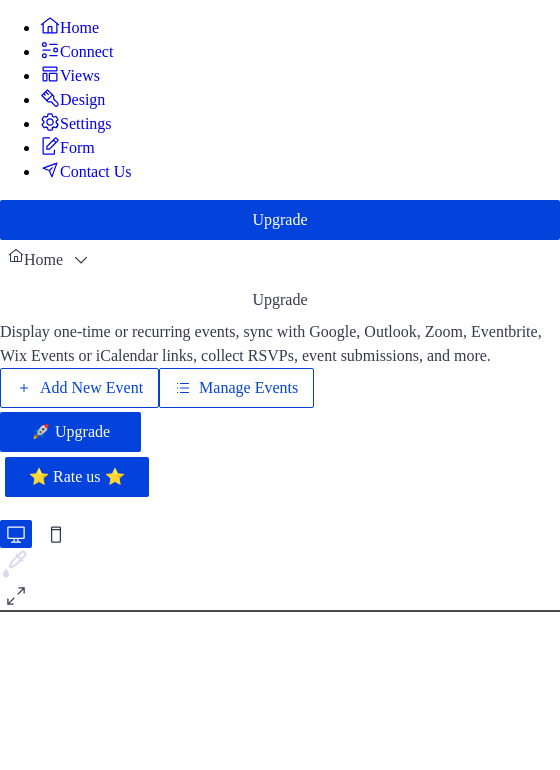 click on "Add New Event" at bounding box center (91, 388) 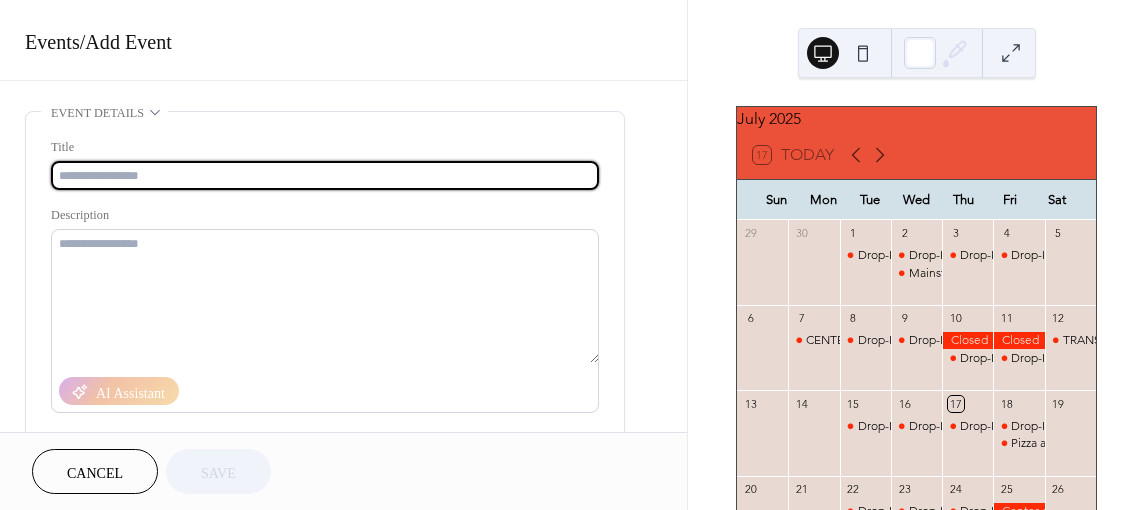 scroll, scrollTop: 0, scrollLeft: 0, axis: both 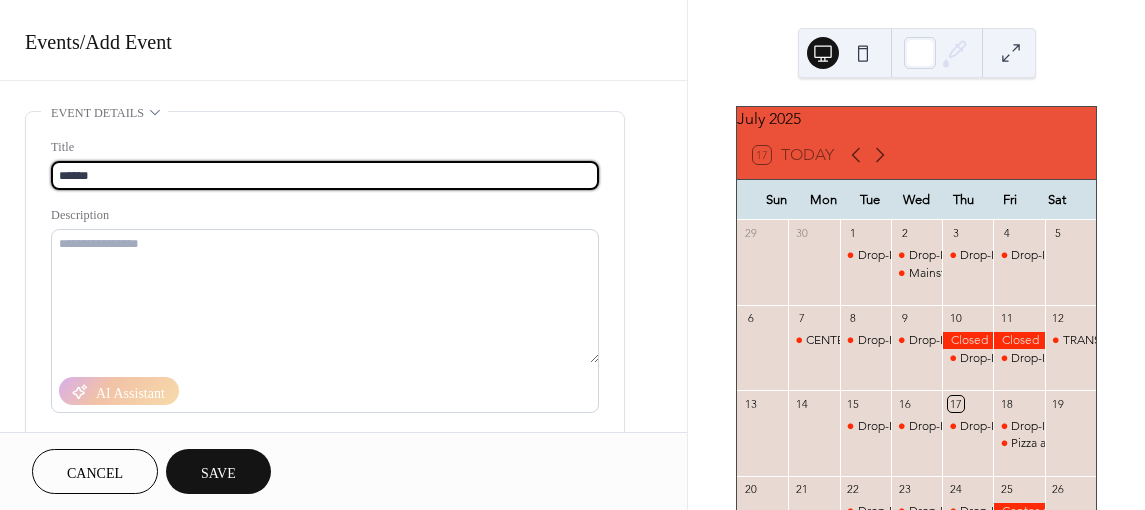 type on "******" 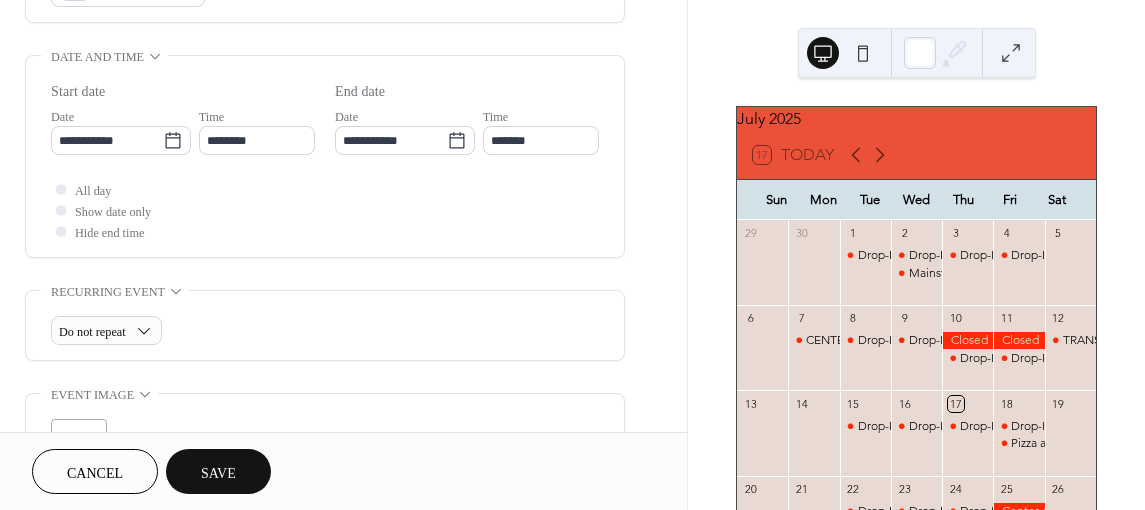 scroll, scrollTop: 600, scrollLeft: 0, axis: vertical 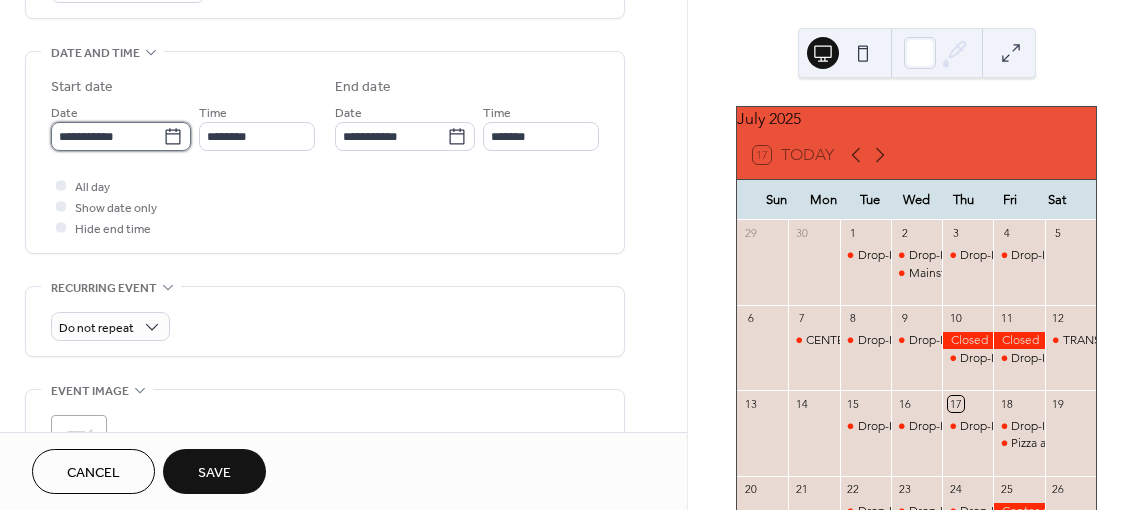 click on "**********" at bounding box center (107, 136) 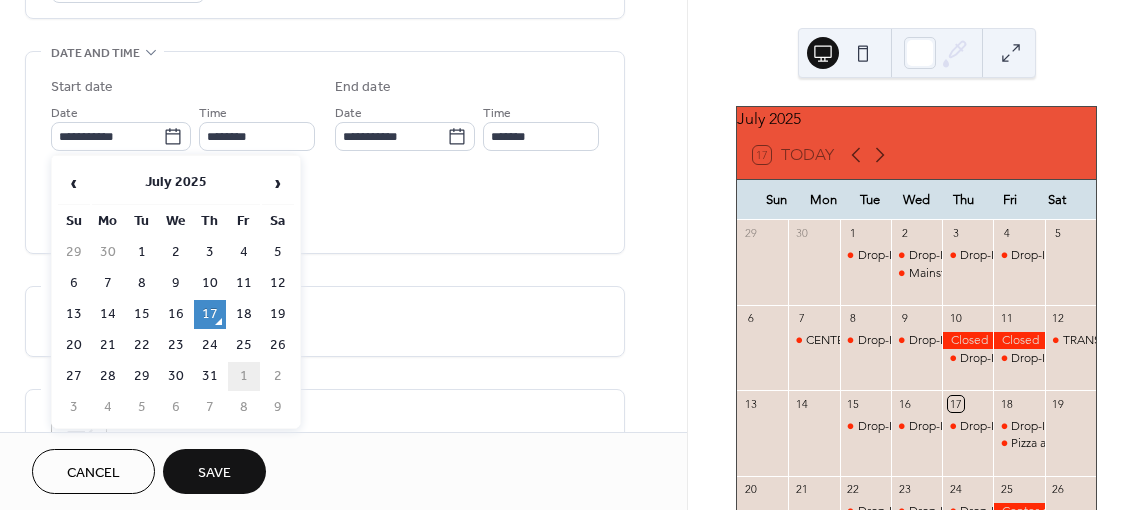 click on "1" at bounding box center [244, 376] 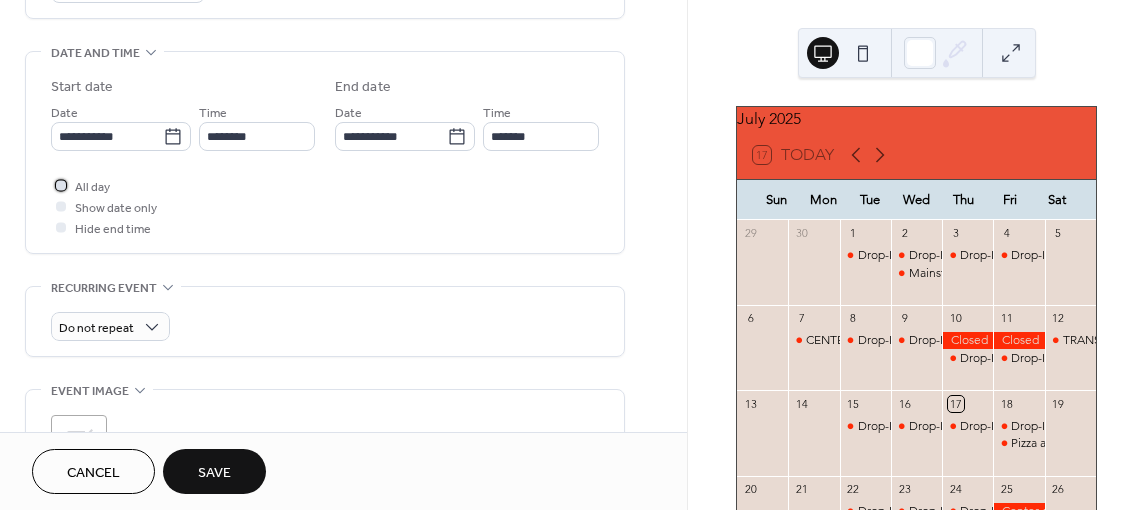 click at bounding box center [61, 185] 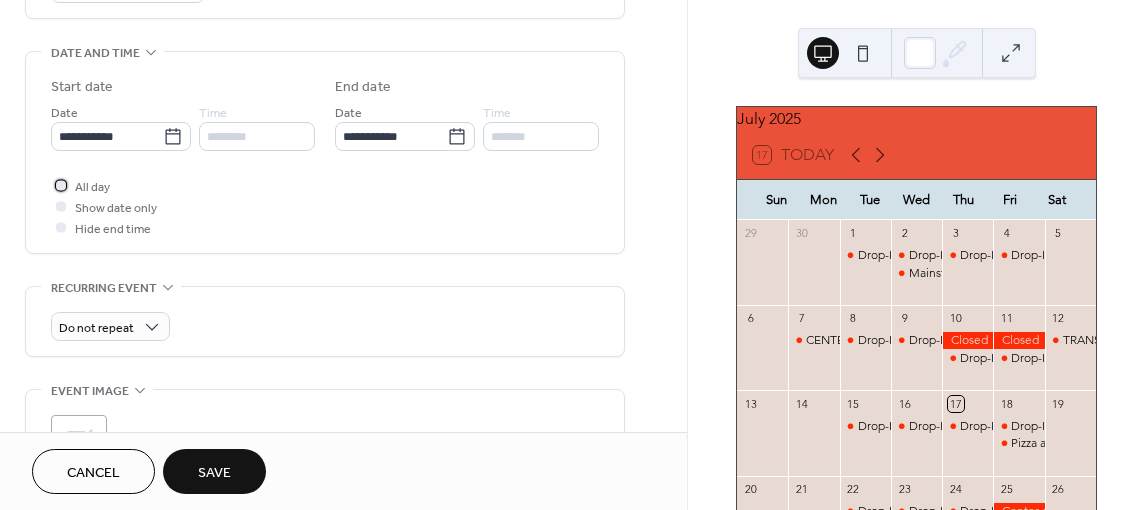 scroll, scrollTop: 700, scrollLeft: 0, axis: vertical 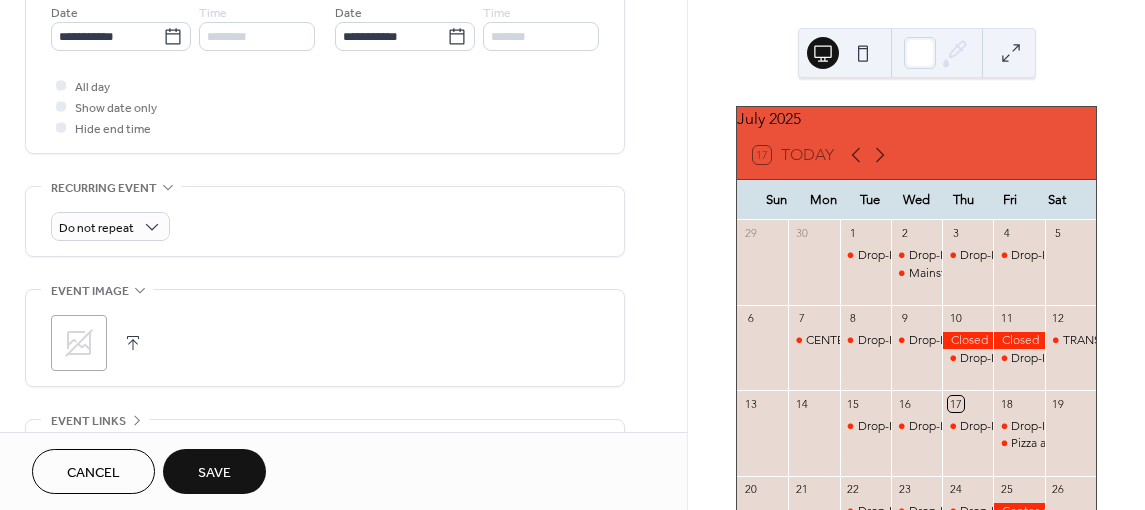 click on "Save" at bounding box center (214, 473) 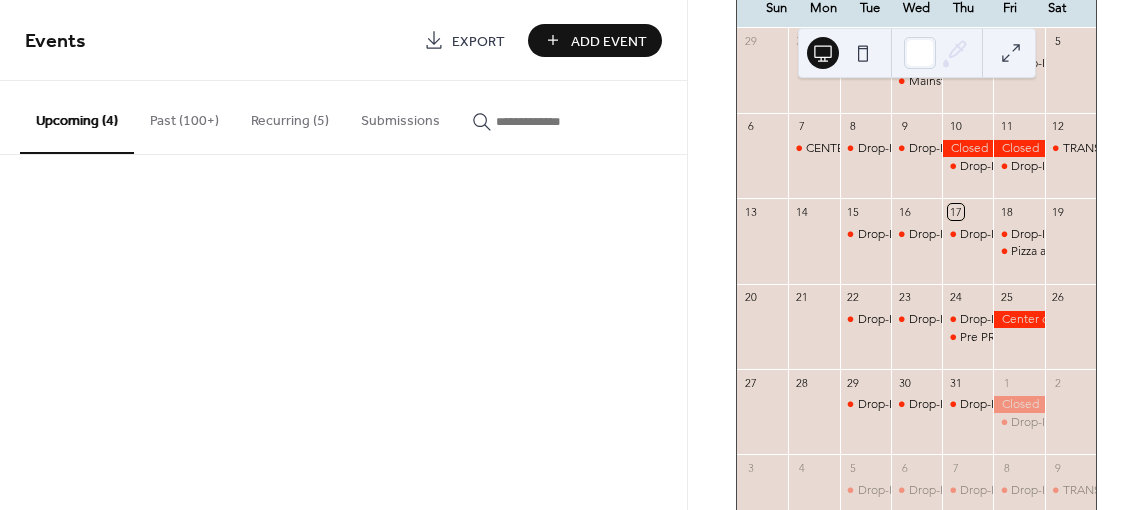 scroll, scrollTop: 280, scrollLeft: 0, axis: vertical 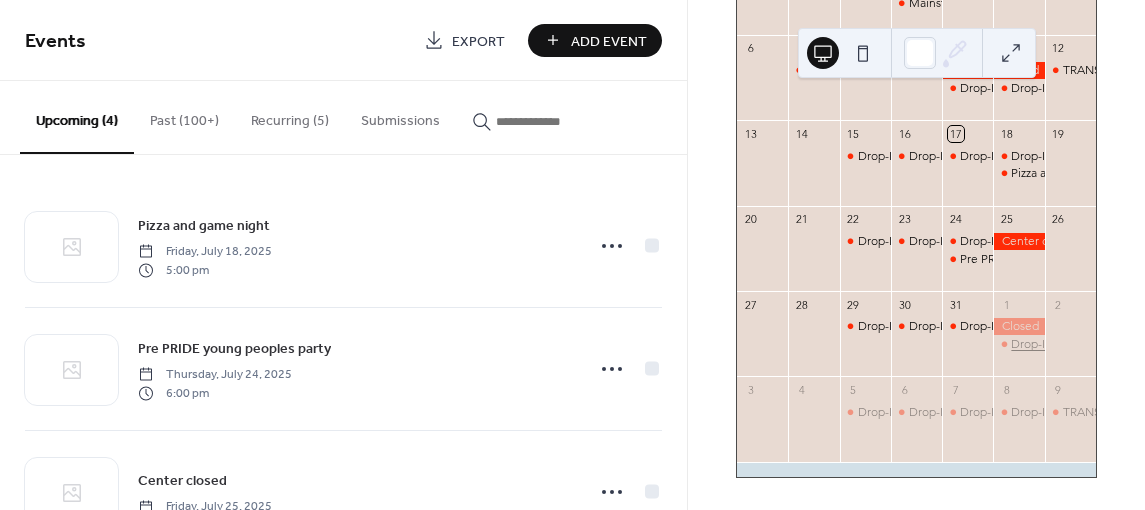 click on "Drop-In Hours" at bounding box center [1049, 344] 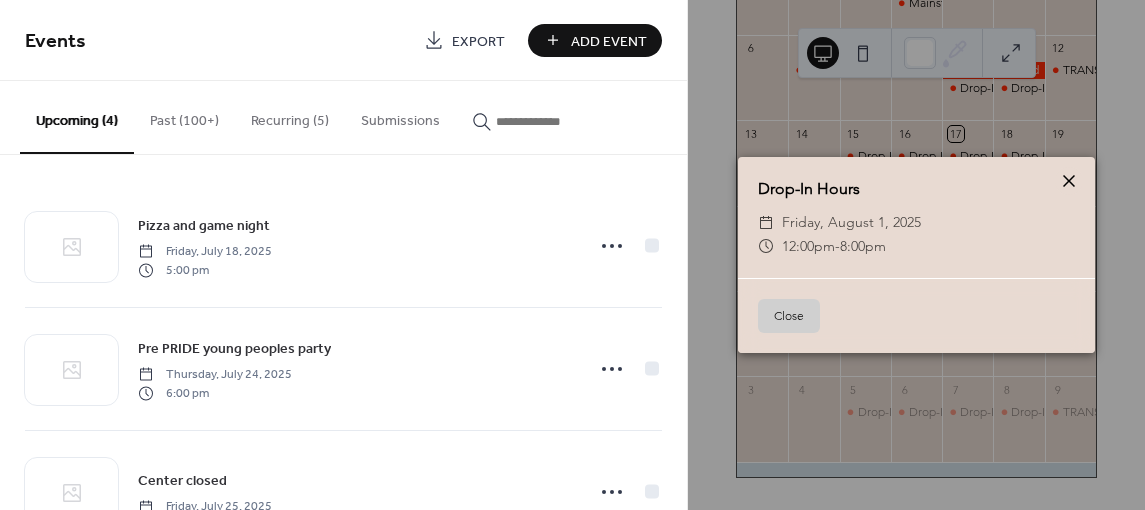 click 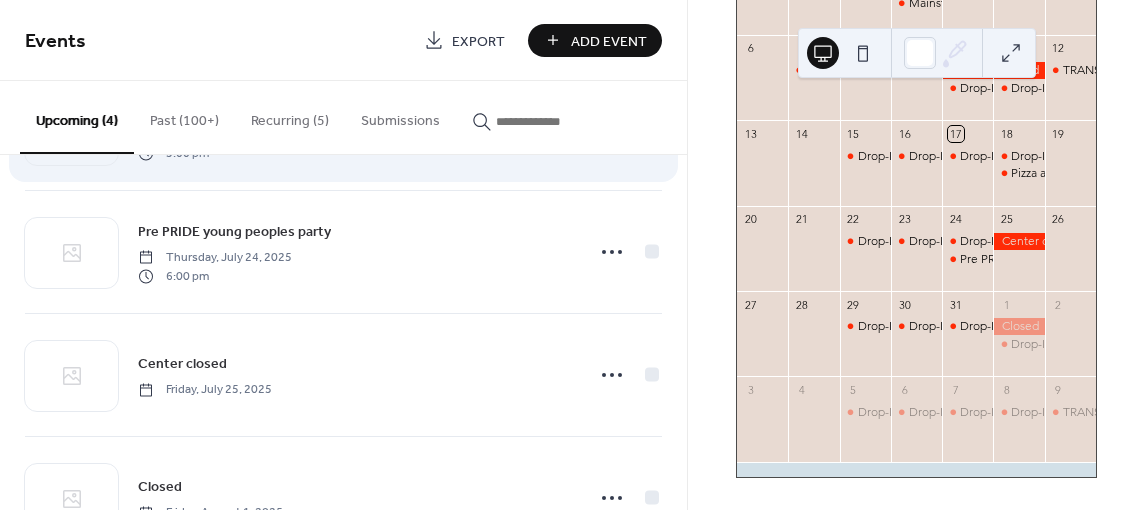 scroll, scrollTop: 194, scrollLeft: 0, axis: vertical 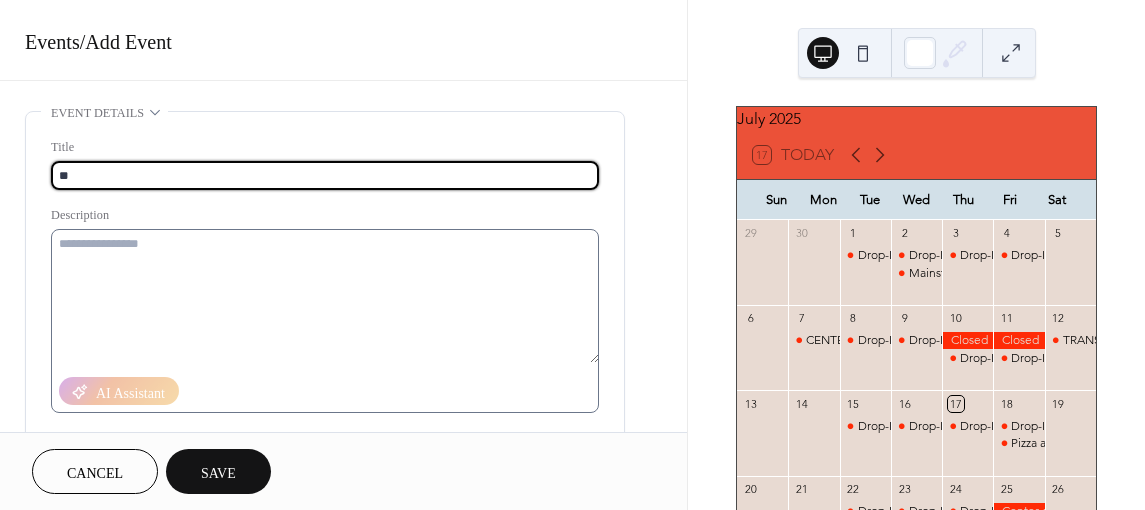 type on "*" 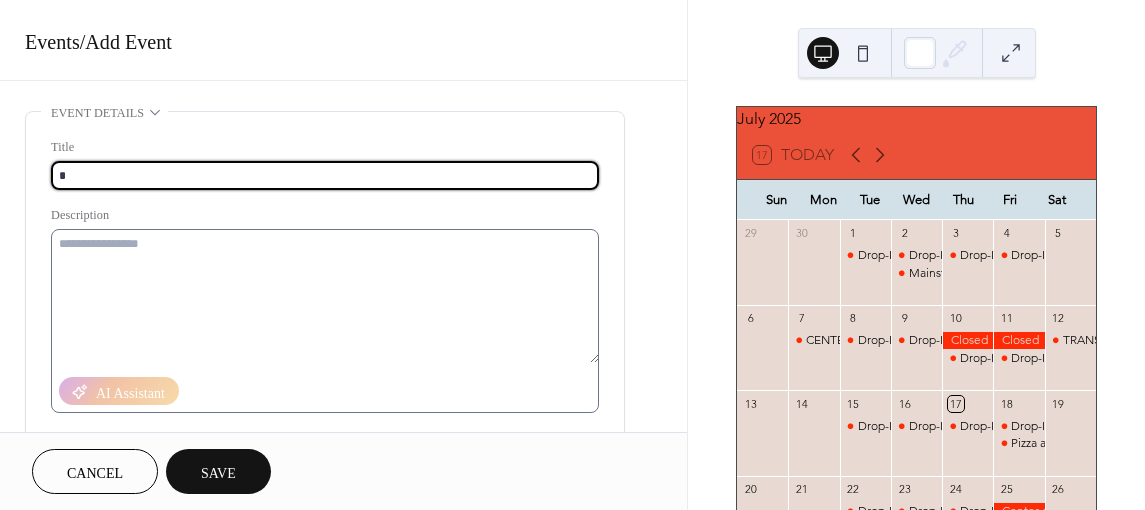 type 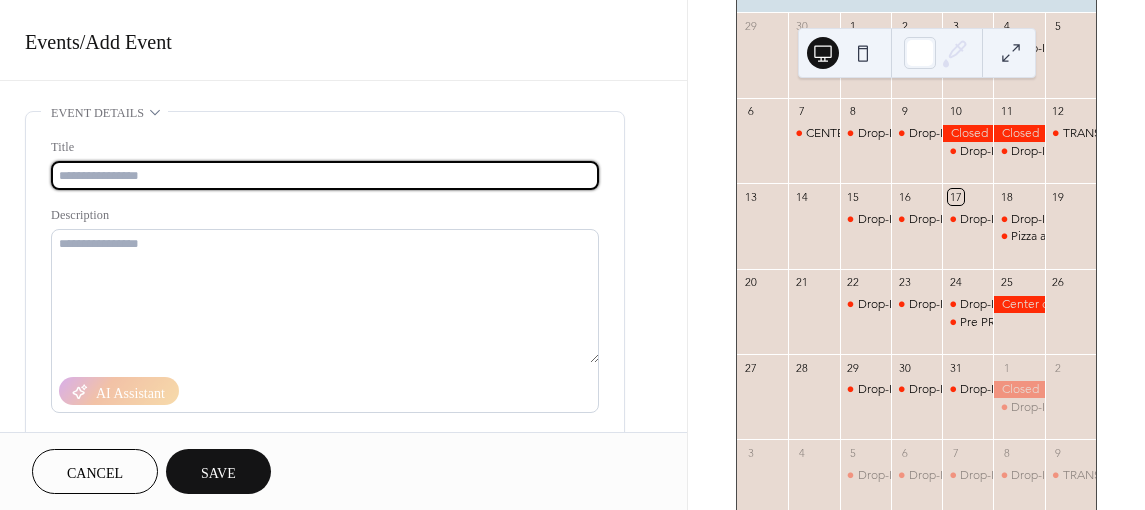 scroll, scrollTop: 280, scrollLeft: 0, axis: vertical 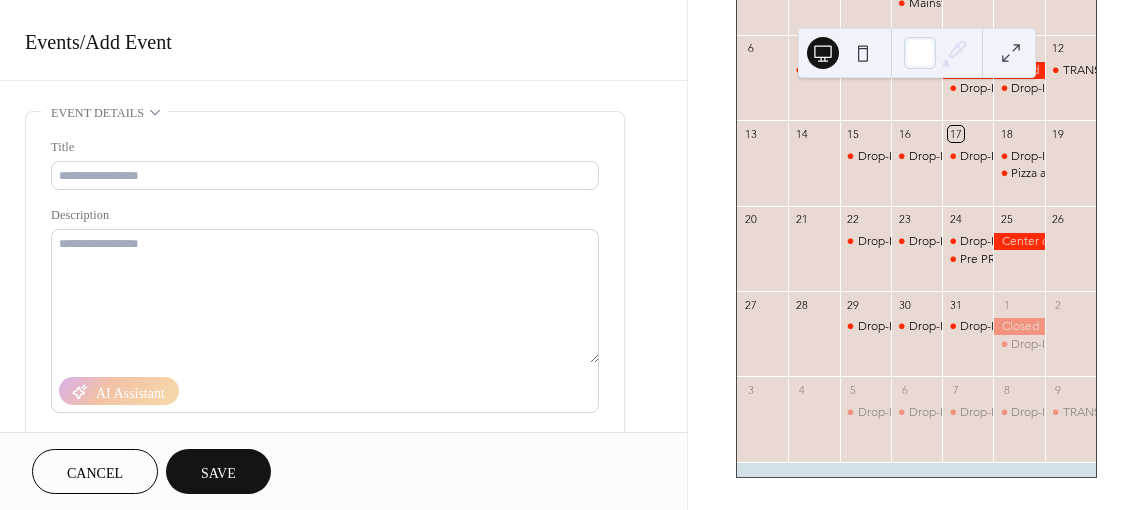 click on "31" at bounding box center (955, 304) 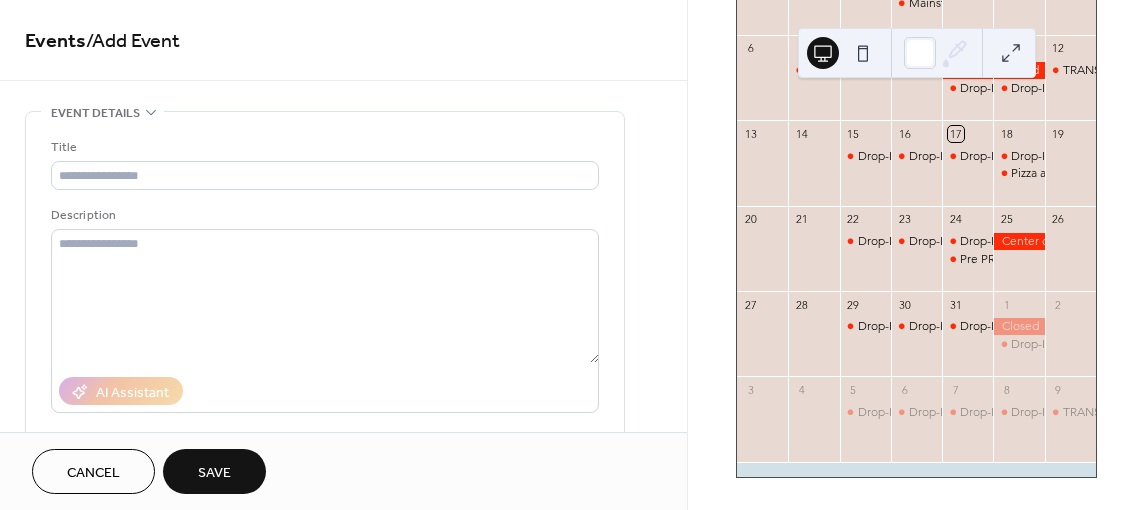 click on "31" at bounding box center (955, 304) 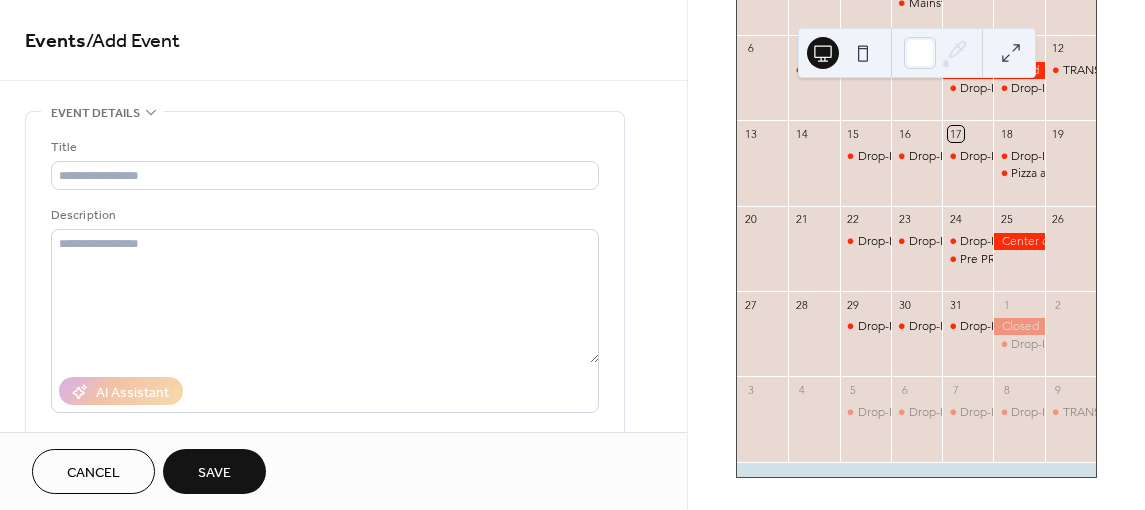 click on "Cancel" at bounding box center (93, 473) 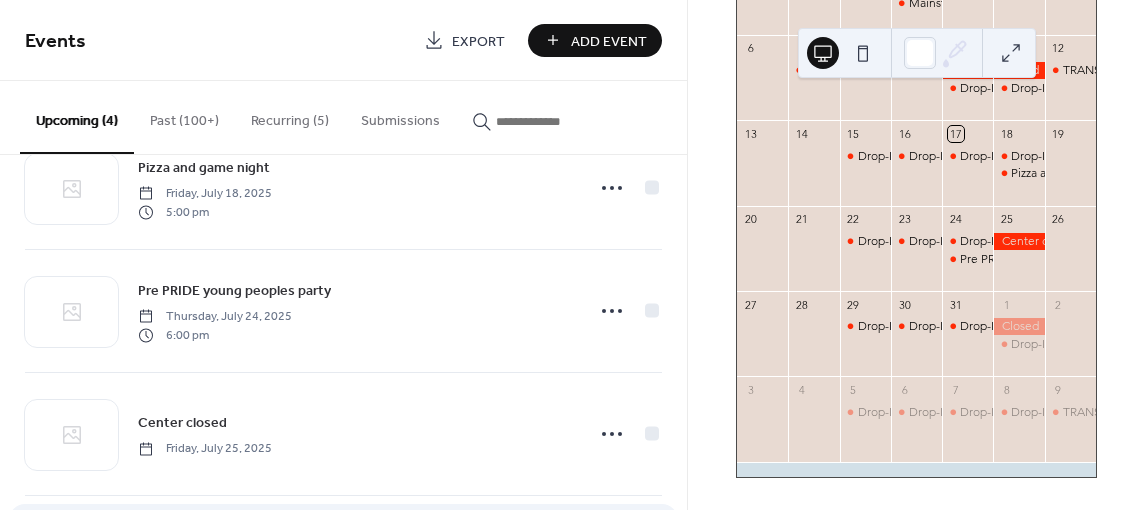 scroll, scrollTop: 0, scrollLeft: 0, axis: both 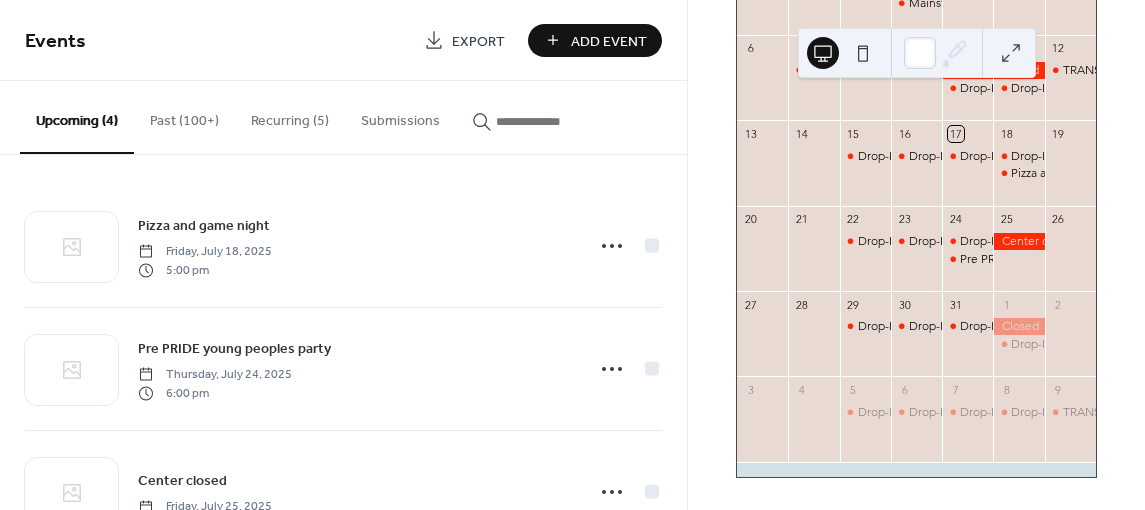 click on "Recurring (5)" at bounding box center [290, 116] 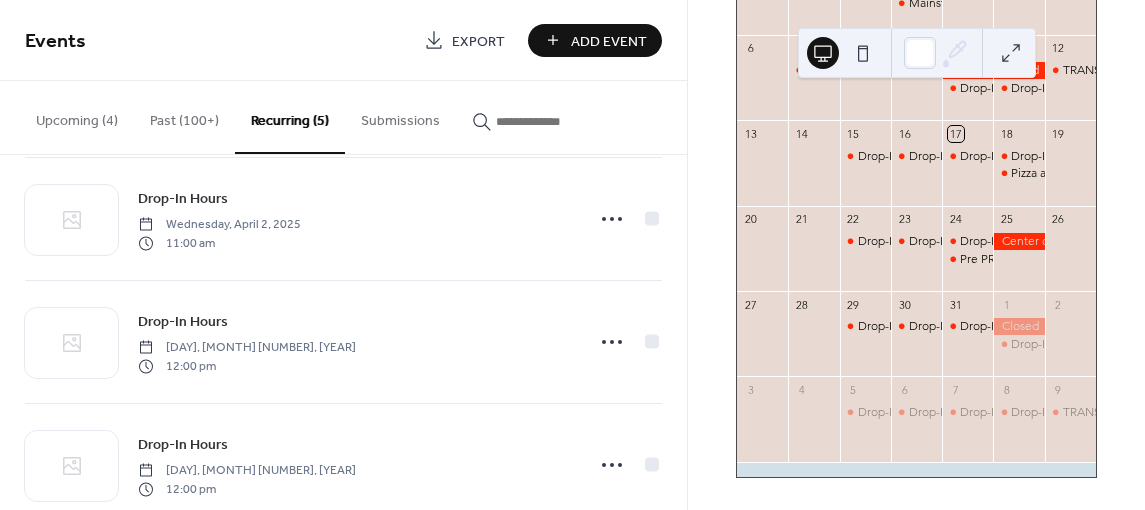 scroll, scrollTop: 200, scrollLeft: 0, axis: vertical 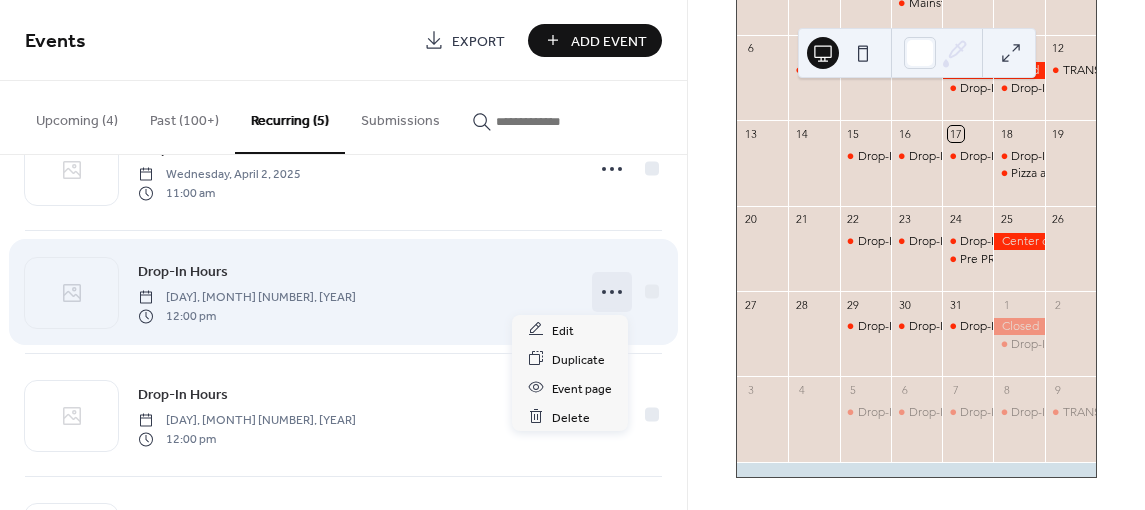 click 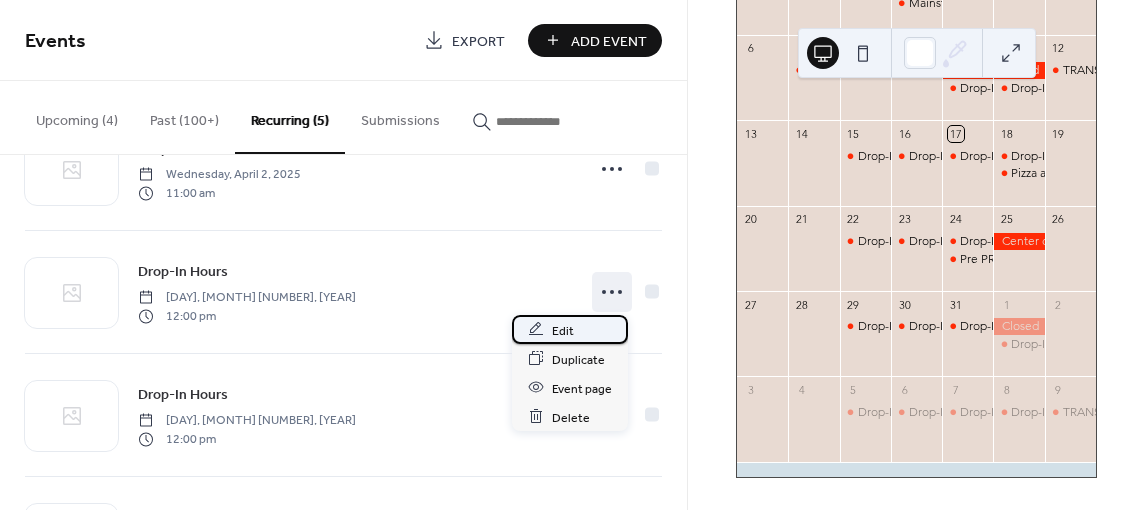click on "Edit" at bounding box center [563, 330] 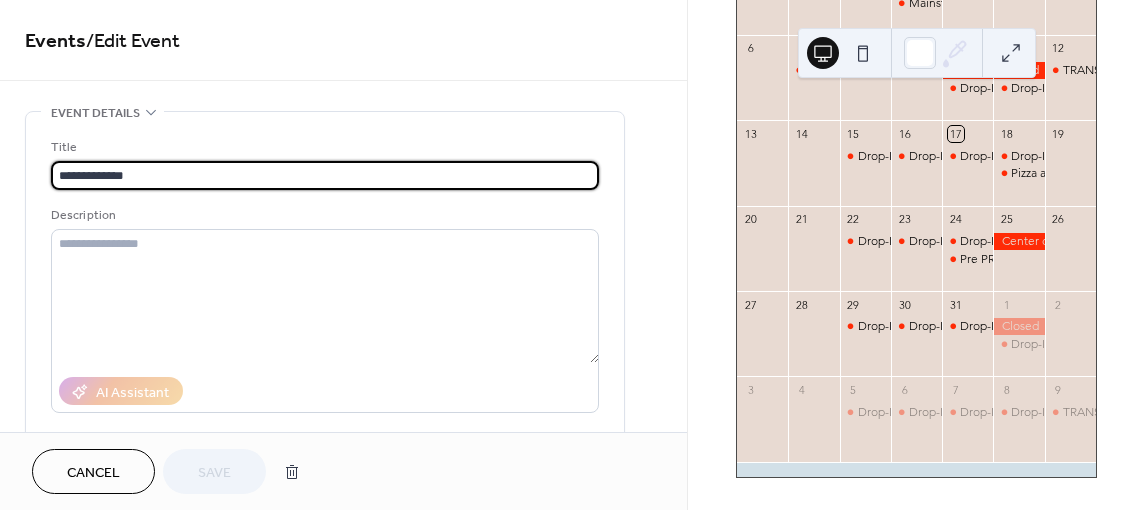 type on "**********" 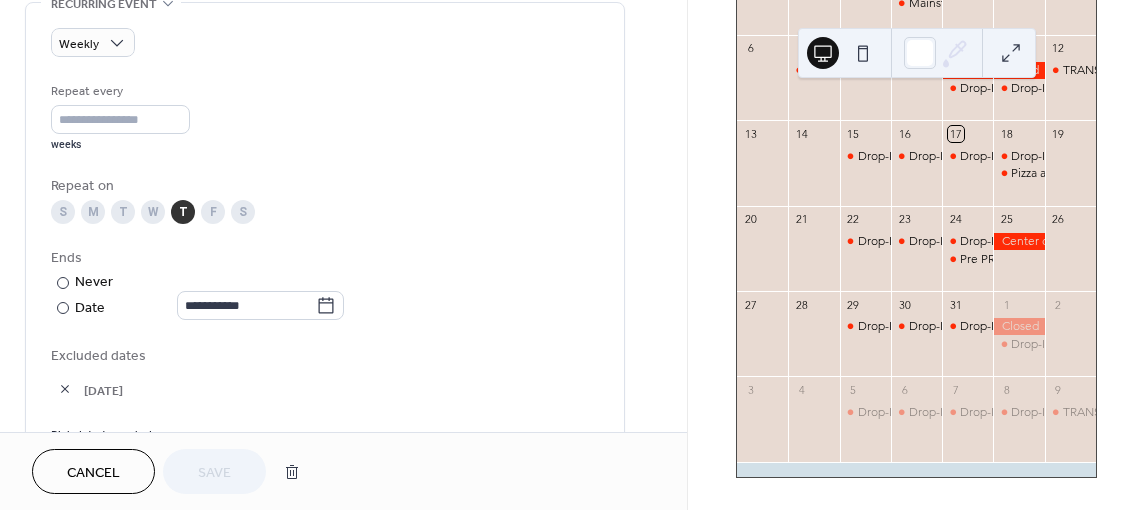 scroll, scrollTop: 1000, scrollLeft: 0, axis: vertical 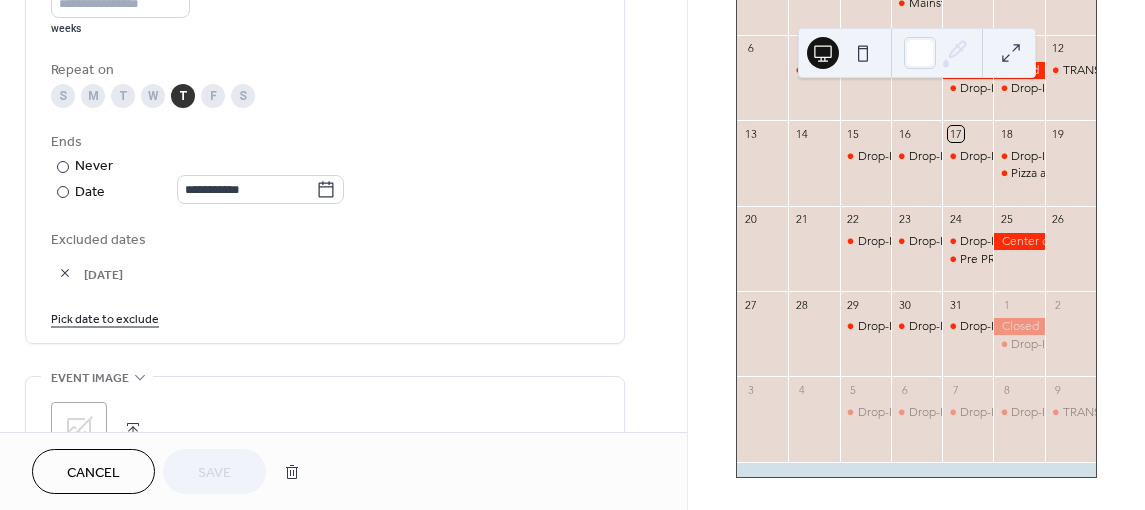 click on "Pick date to exclude" at bounding box center (105, 317) 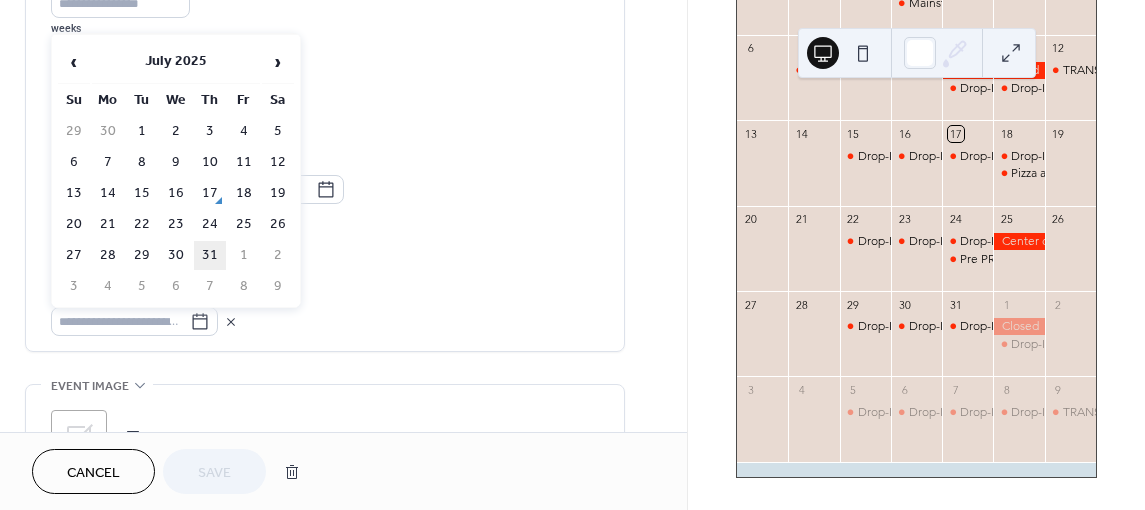 click on "31" at bounding box center (210, 255) 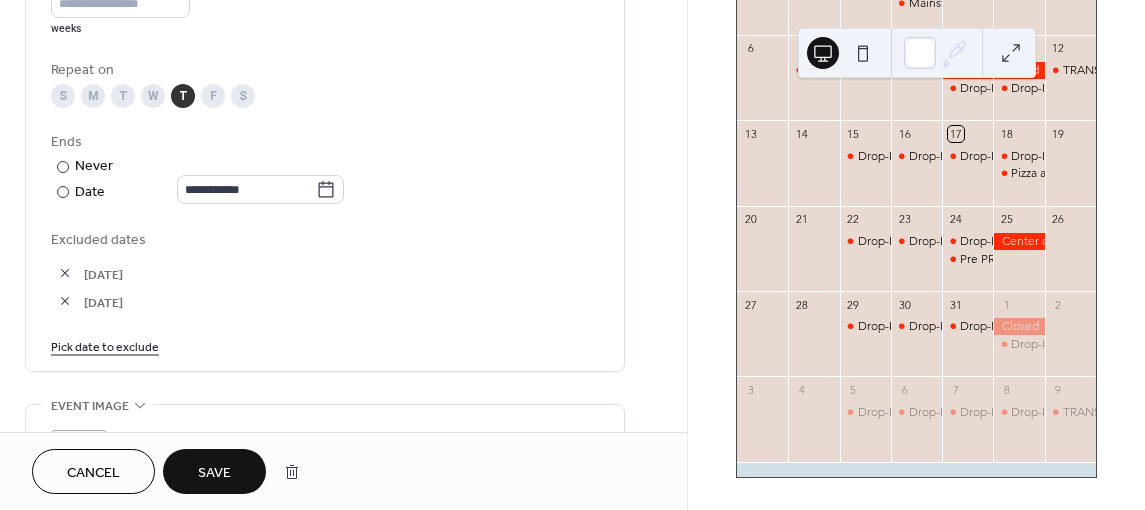 click on "Save" at bounding box center (214, 473) 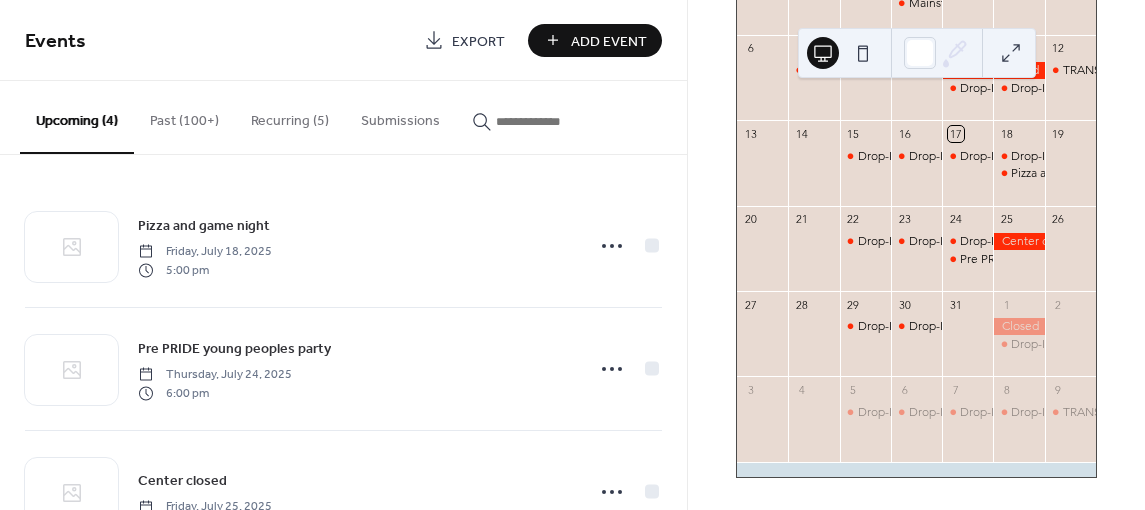 click on "Add Event" at bounding box center [609, 41] 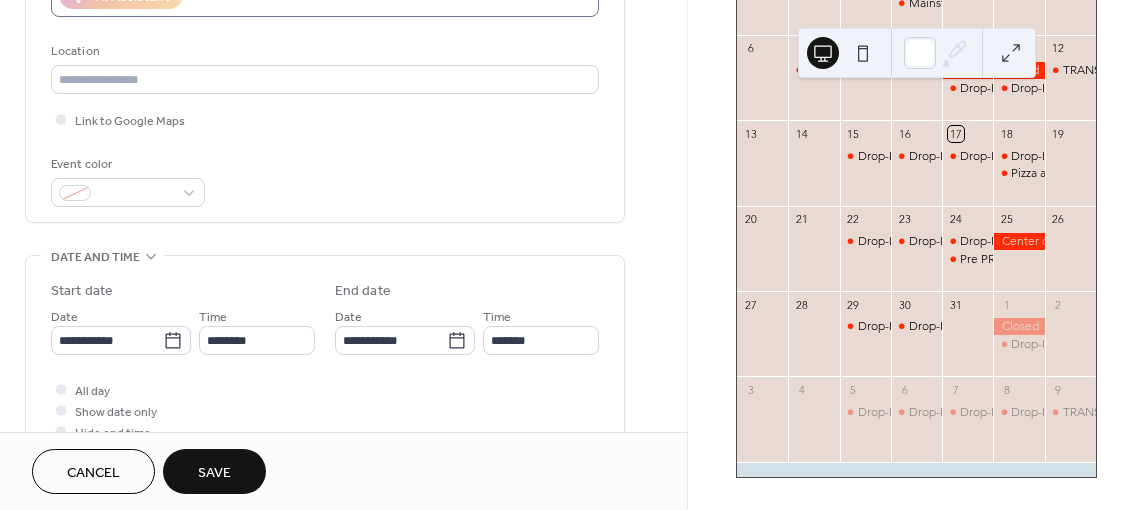 scroll, scrollTop: 400, scrollLeft: 0, axis: vertical 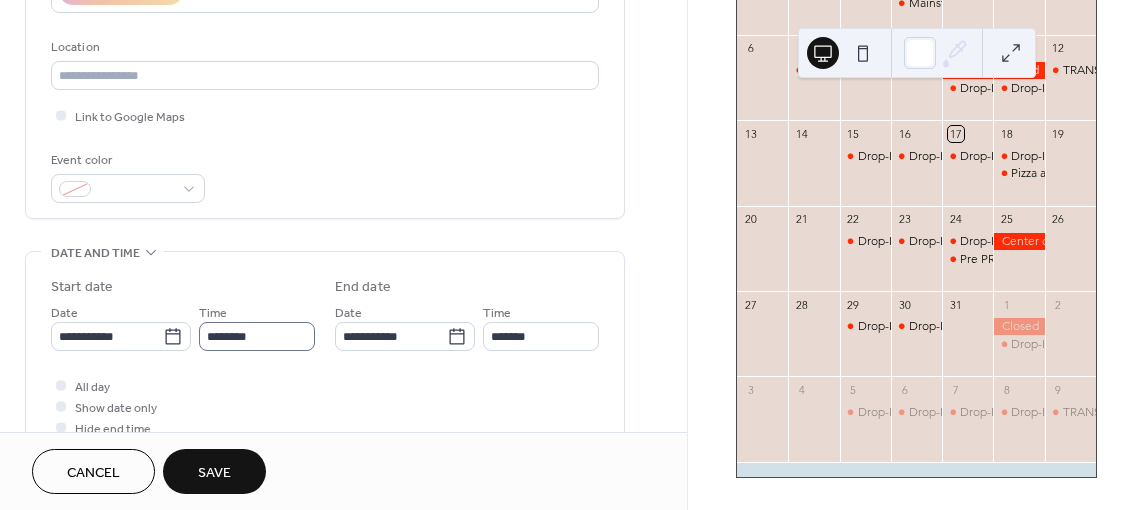 type on "**********" 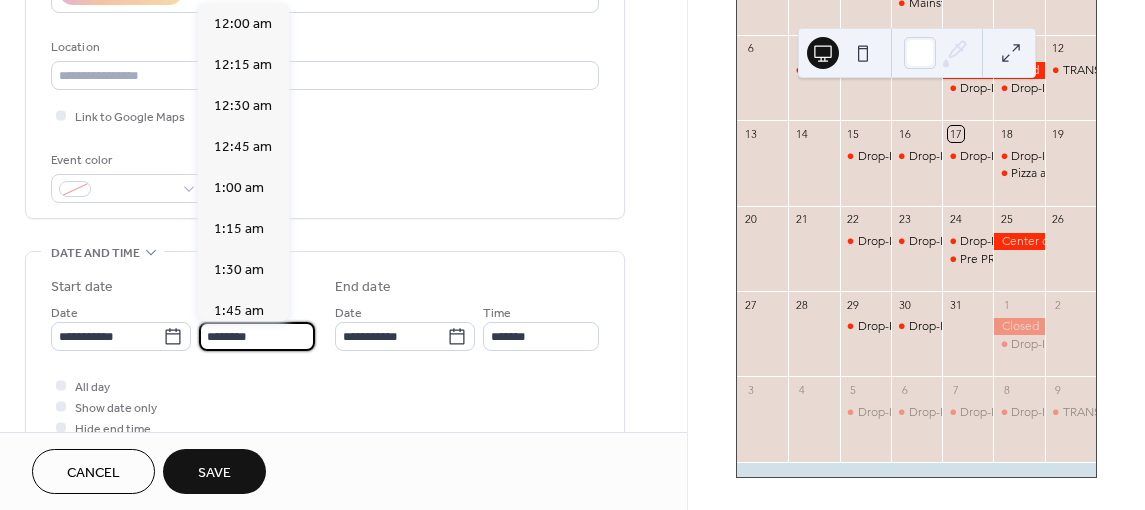 click on "********" at bounding box center (257, 336) 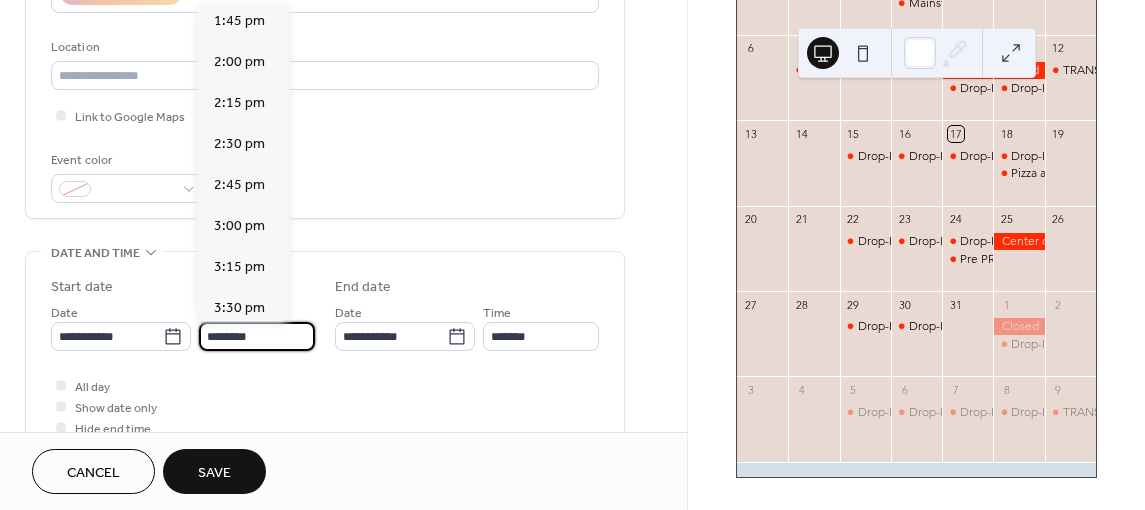 scroll, scrollTop: 2268, scrollLeft: 0, axis: vertical 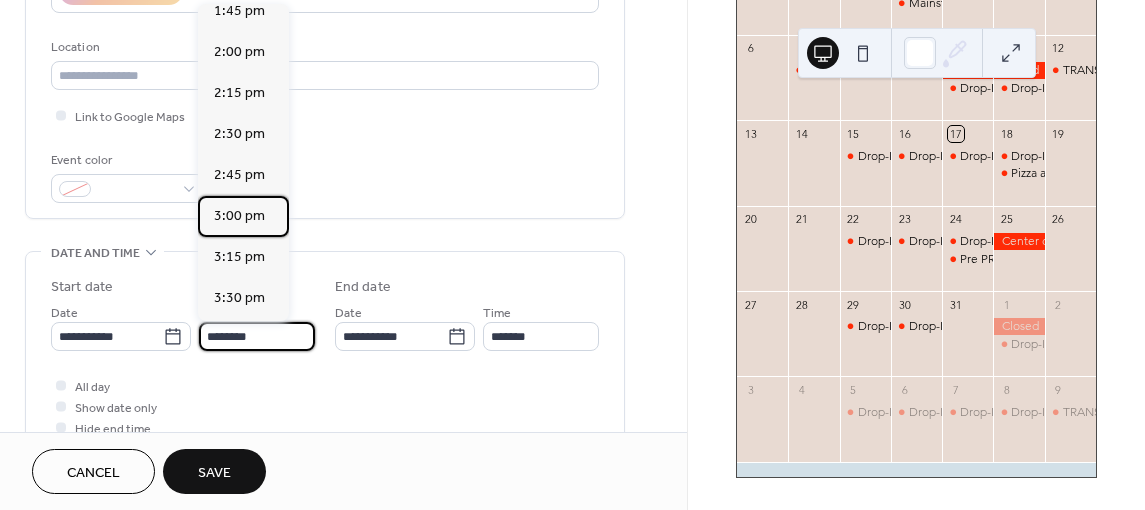 click on "3:00 pm" at bounding box center (239, 216) 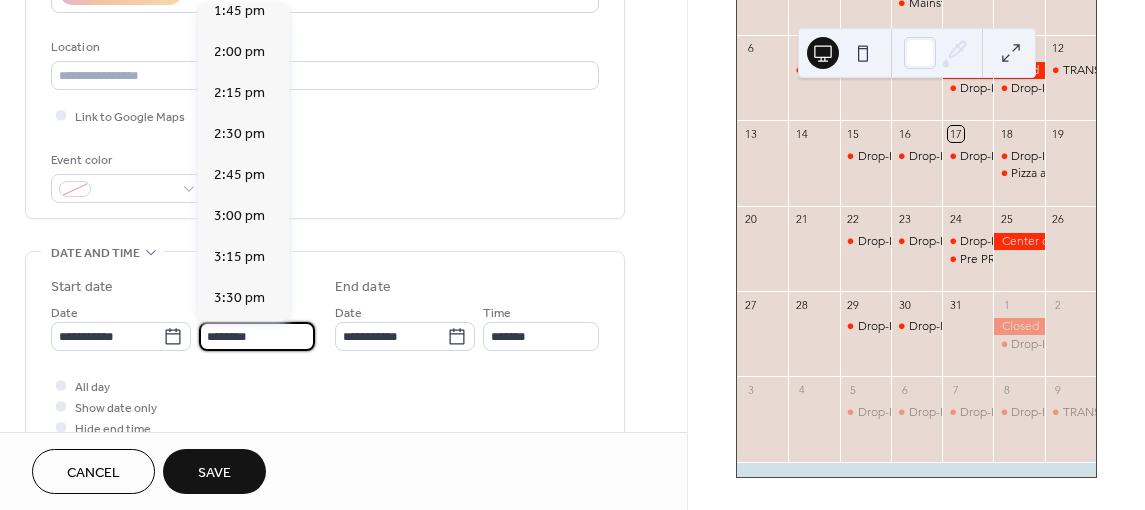 type on "*******" 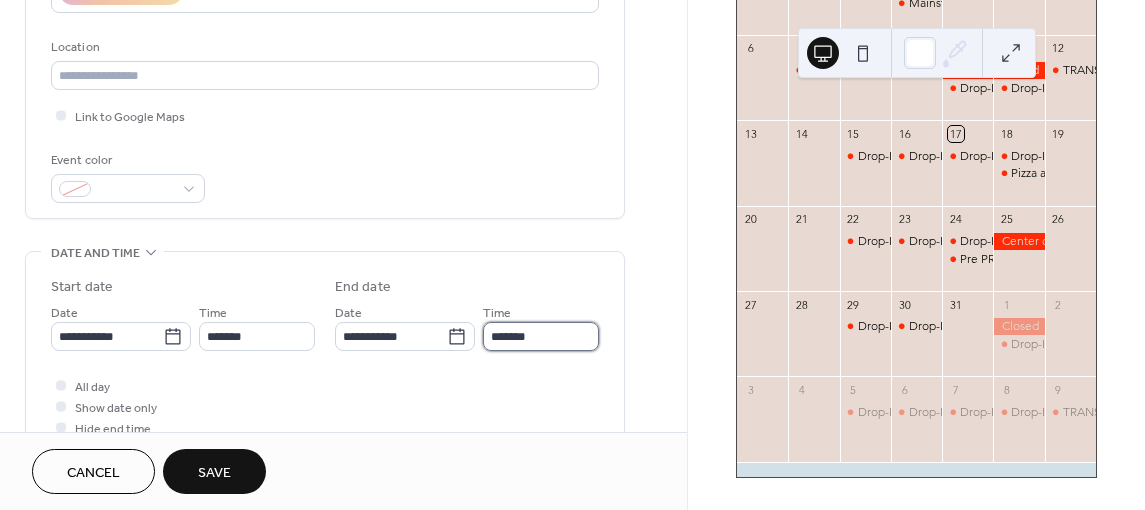 click on "*******" at bounding box center [541, 336] 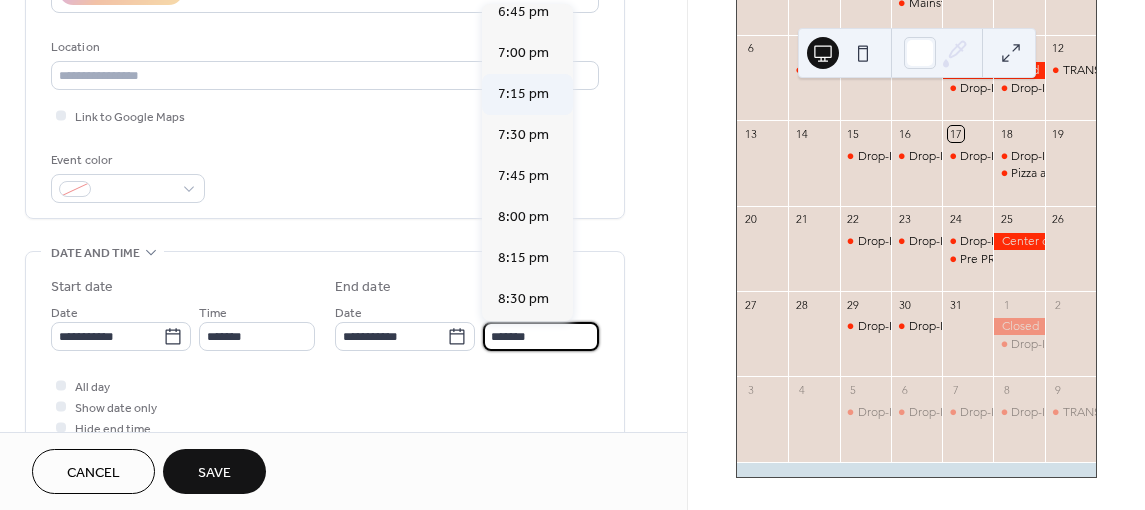 scroll, scrollTop: 600, scrollLeft: 0, axis: vertical 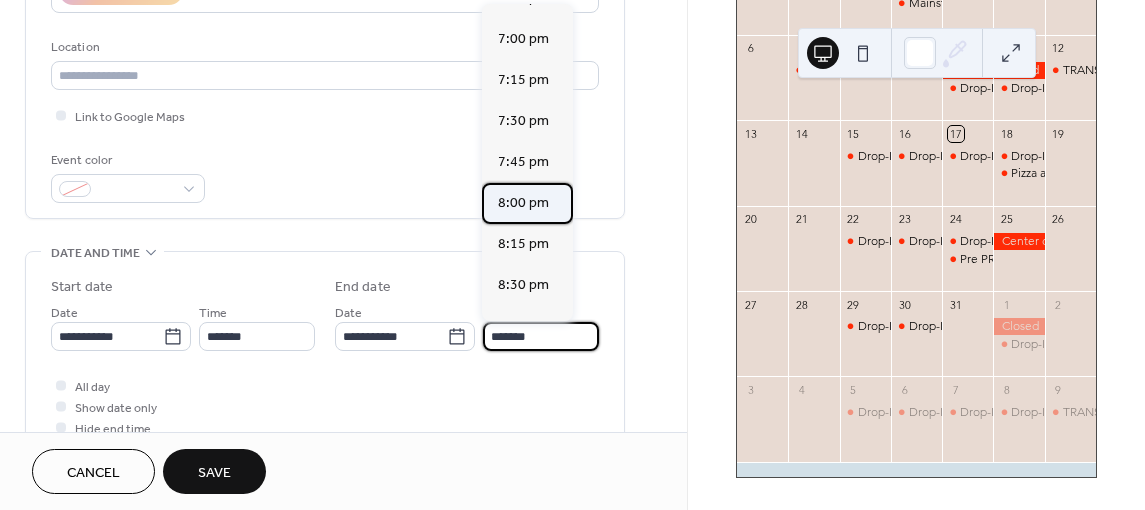 click on "8:00 pm" at bounding box center [523, 203] 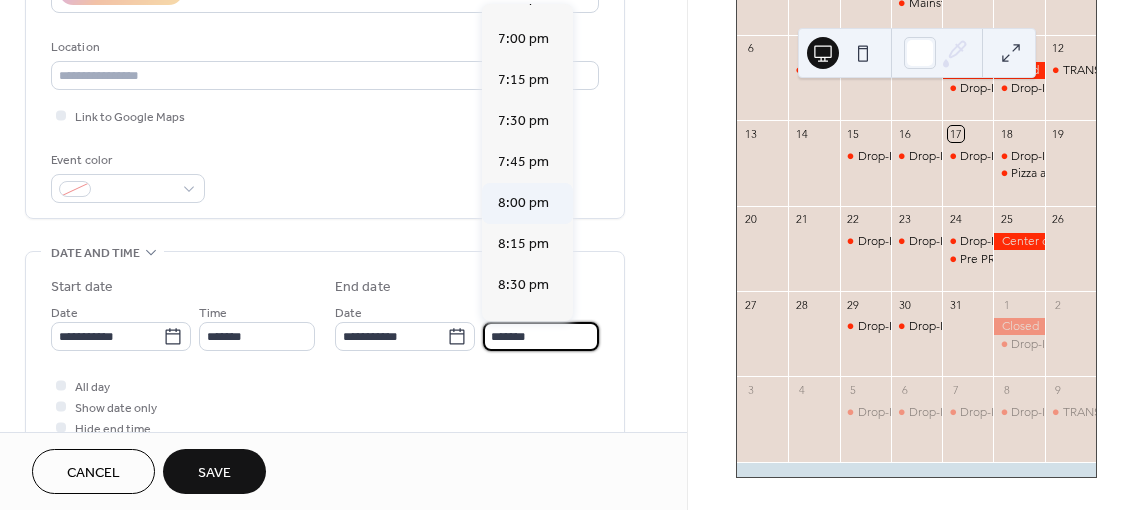type on "*******" 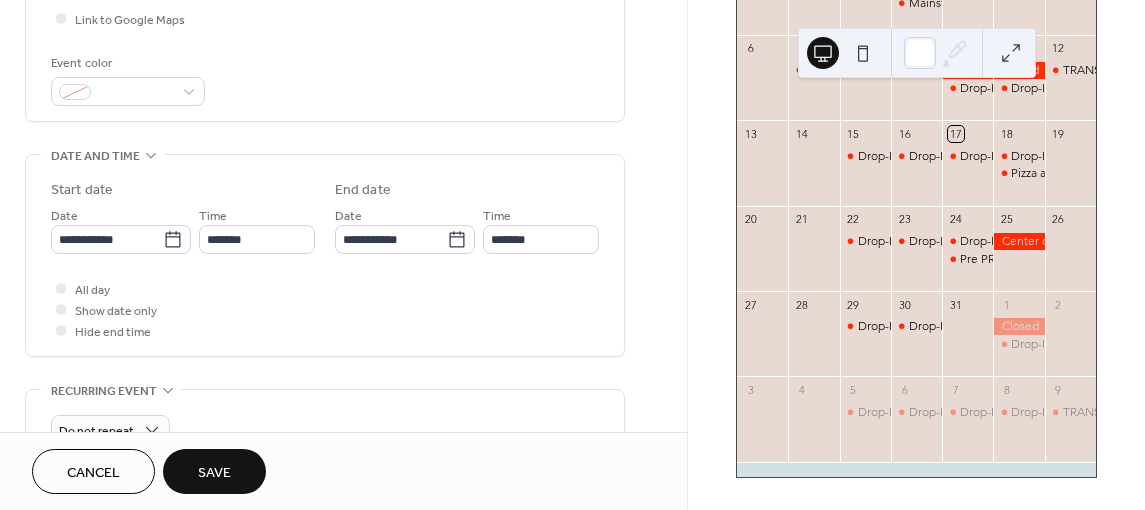 scroll, scrollTop: 500, scrollLeft: 0, axis: vertical 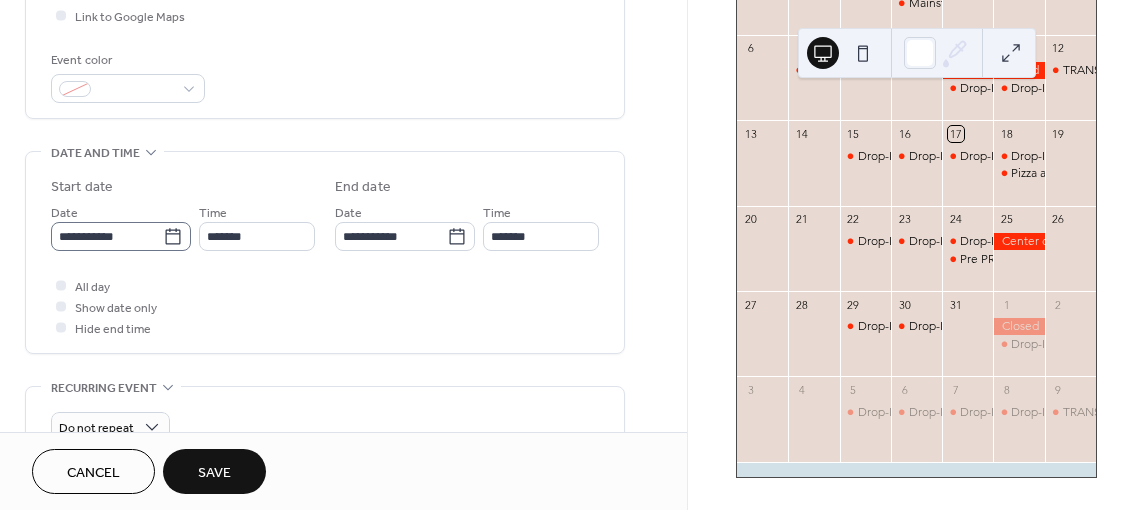 click 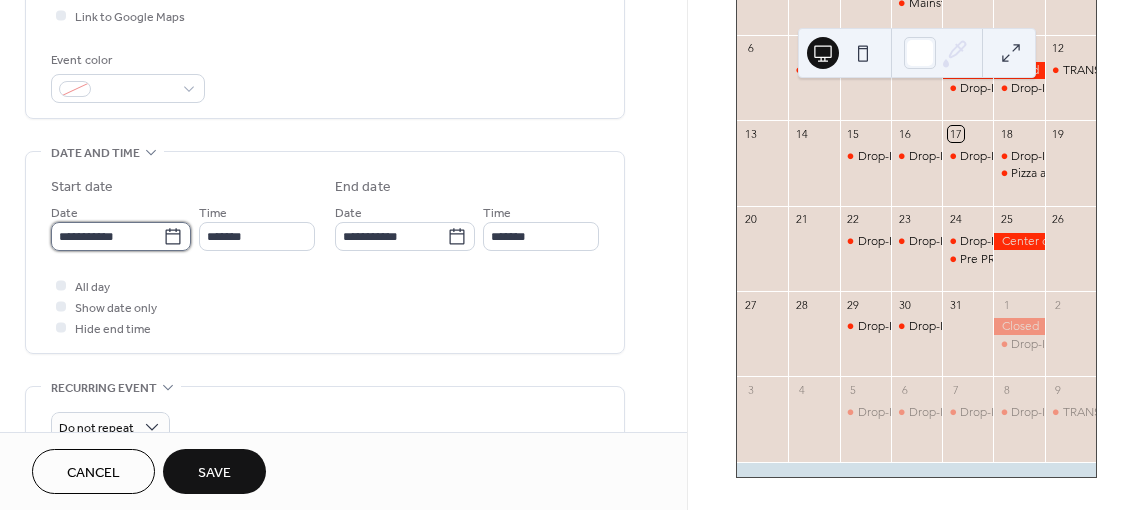 click on "**********" at bounding box center [107, 236] 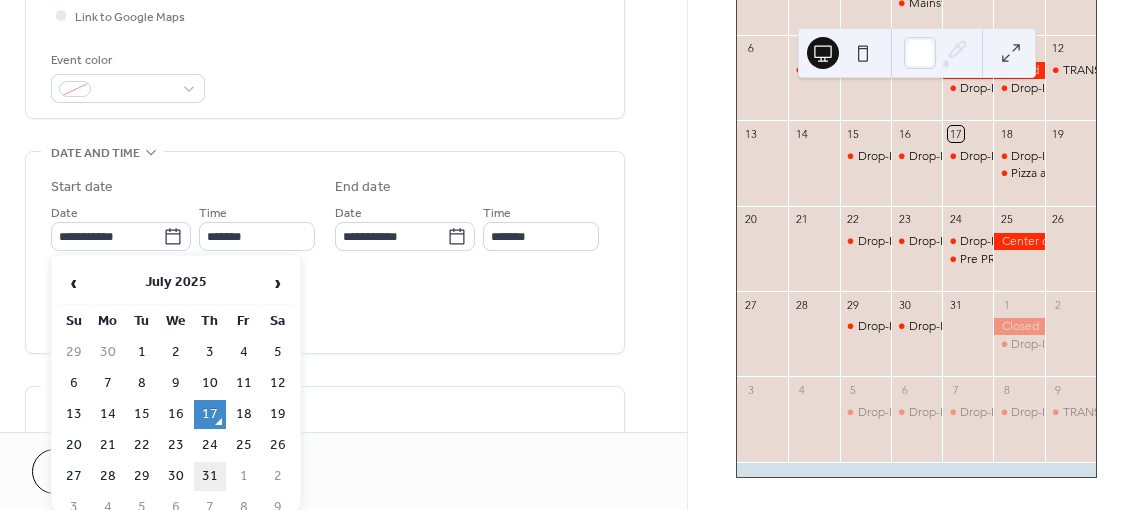 click on "31" at bounding box center (210, 476) 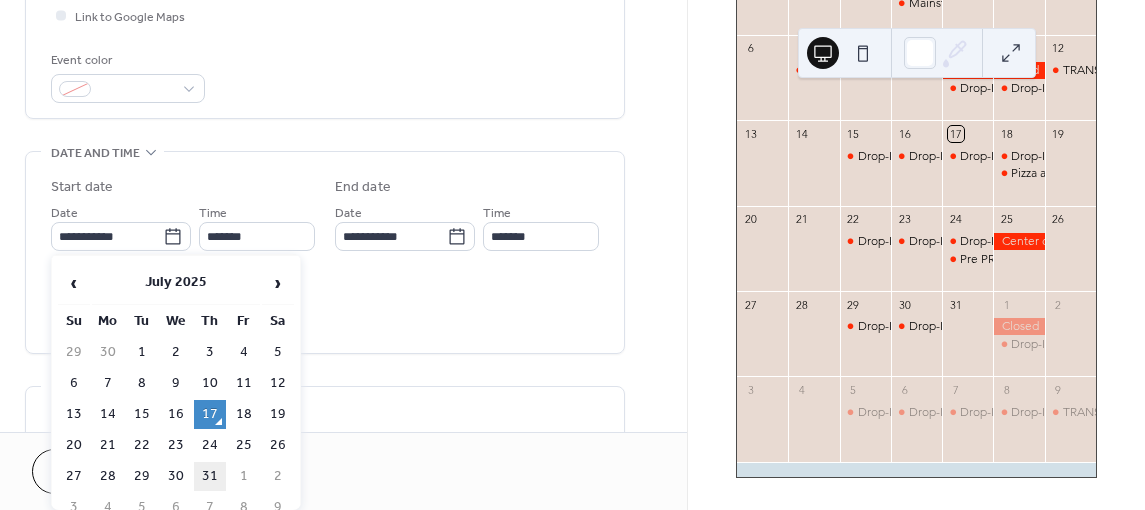 type on "**********" 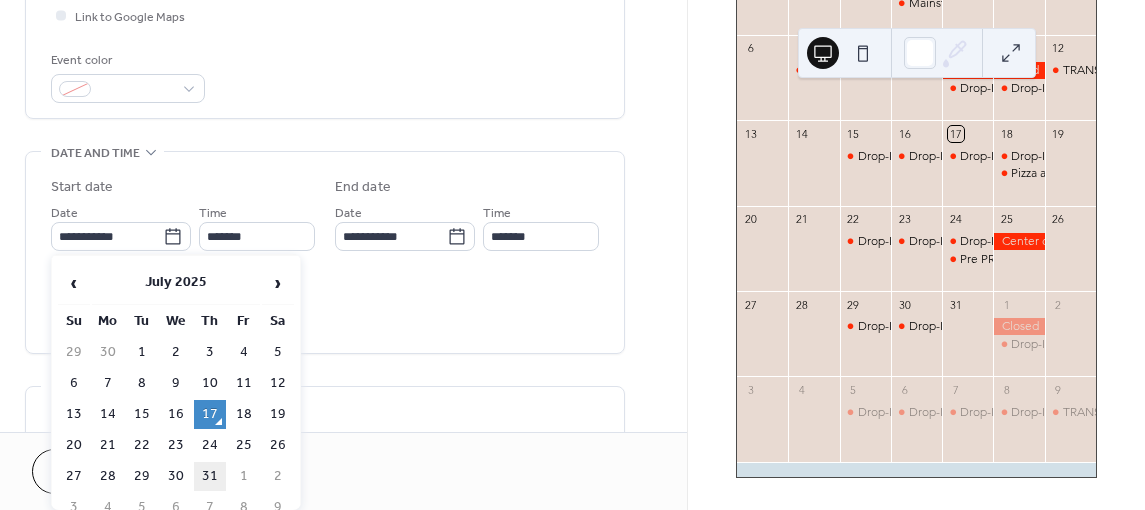 type on "**********" 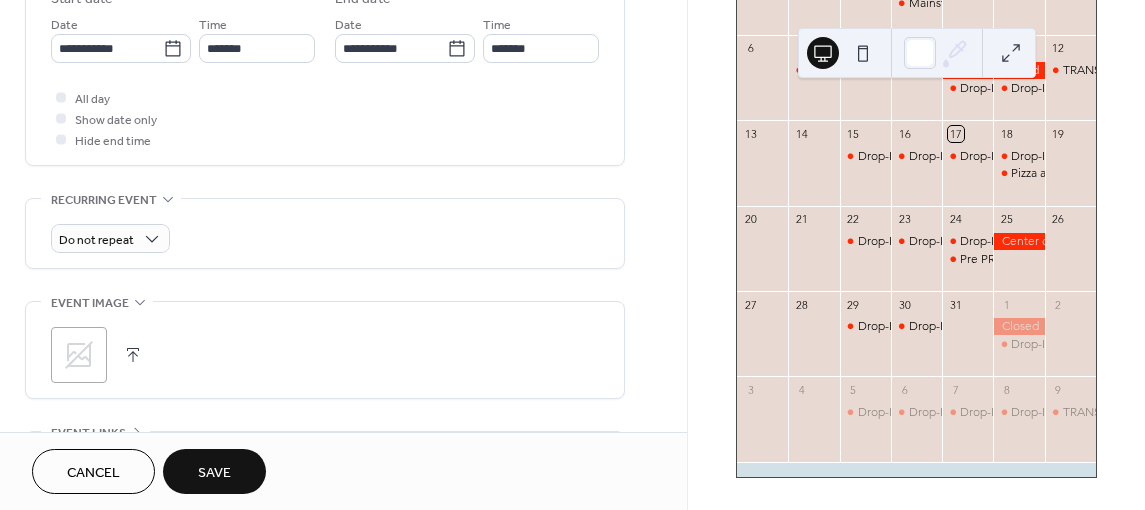 scroll, scrollTop: 700, scrollLeft: 0, axis: vertical 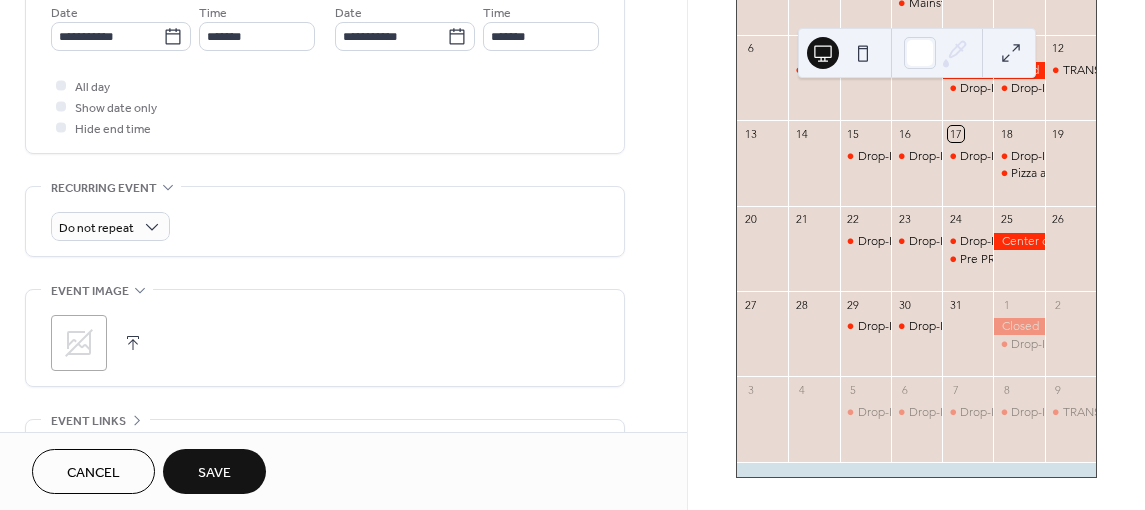 click on "Save" at bounding box center [214, 473] 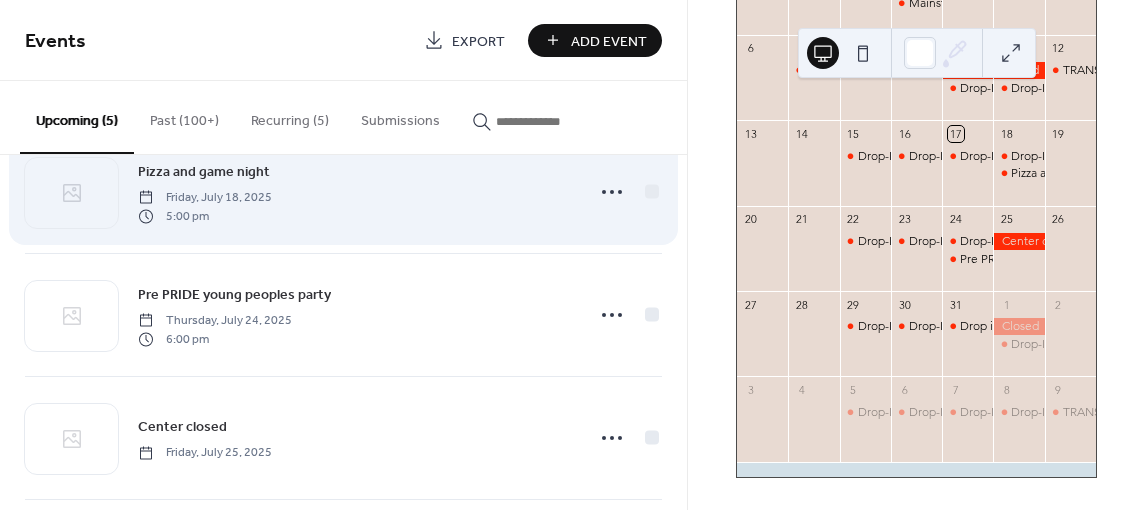 scroll, scrollTop: 17, scrollLeft: 0, axis: vertical 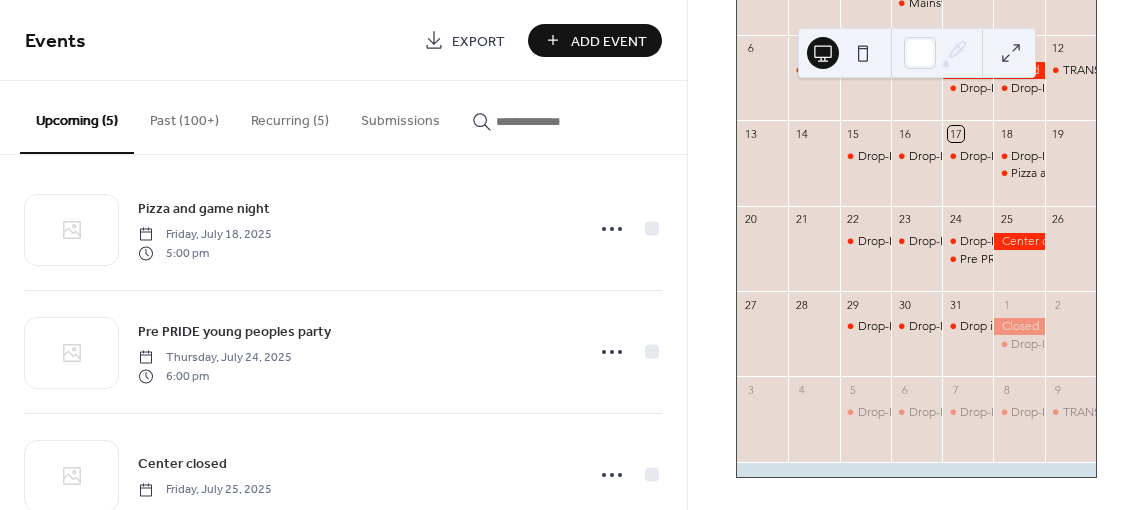 click on "Recurring (5)" at bounding box center [290, 116] 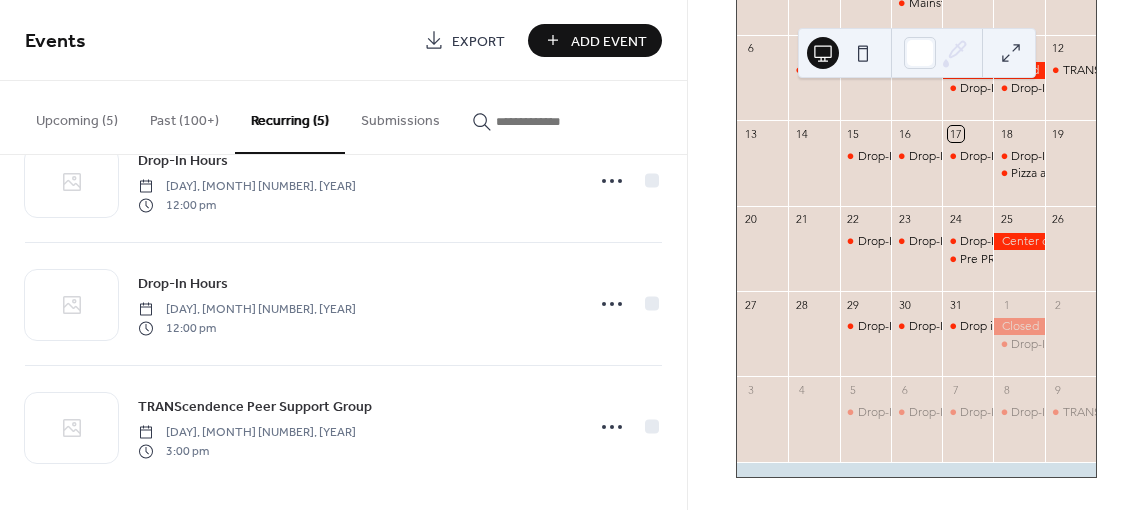 scroll, scrollTop: 316, scrollLeft: 0, axis: vertical 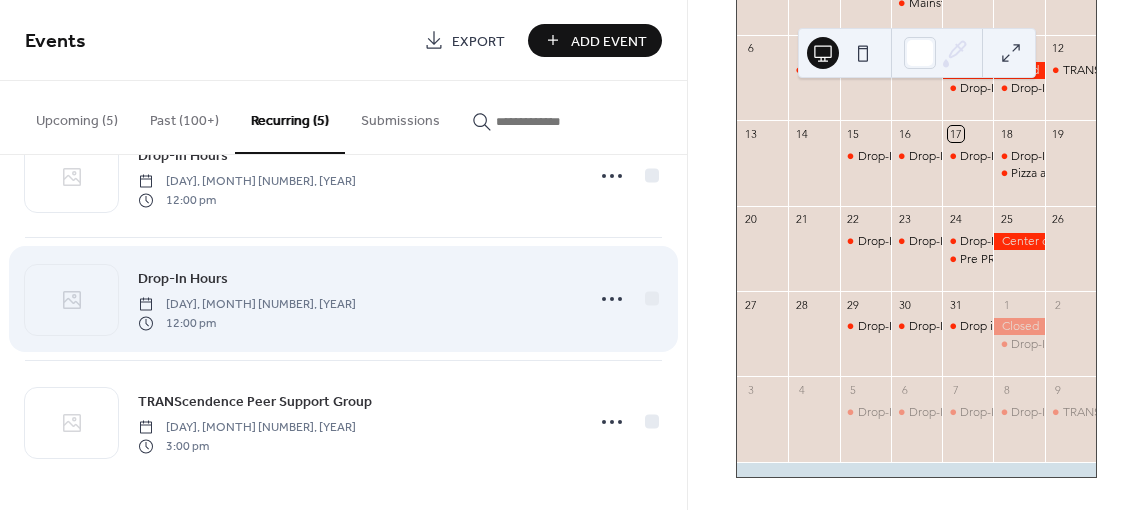click on "12:00 pm" at bounding box center [247, 323] 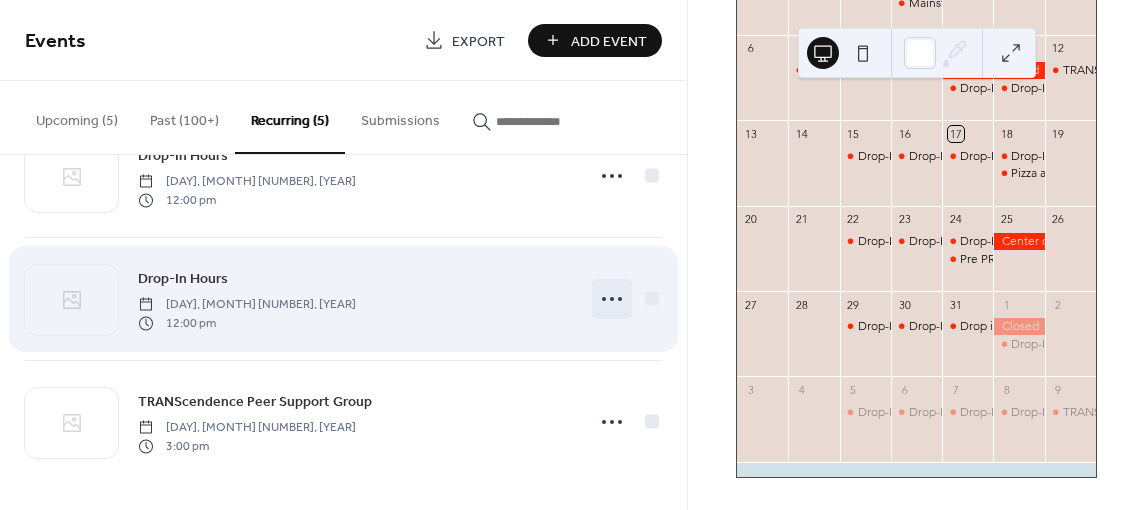 click 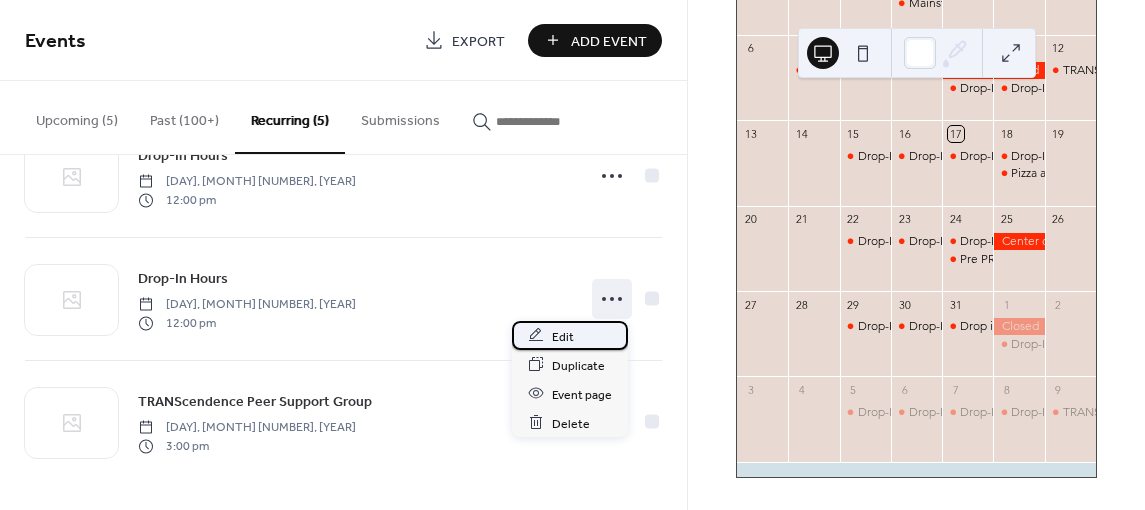 click on "Edit" at bounding box center [563, 336] 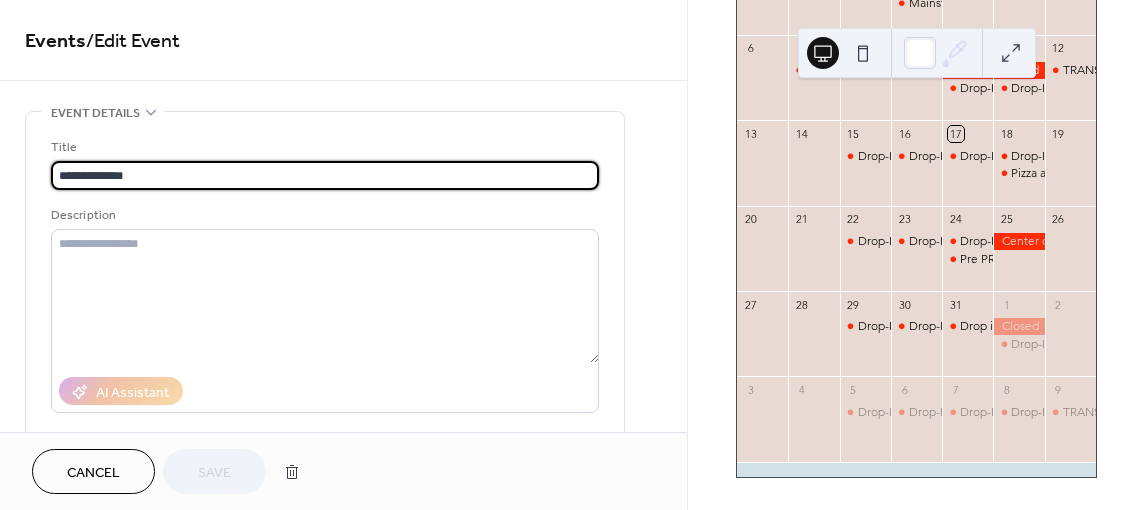 type on "**********" 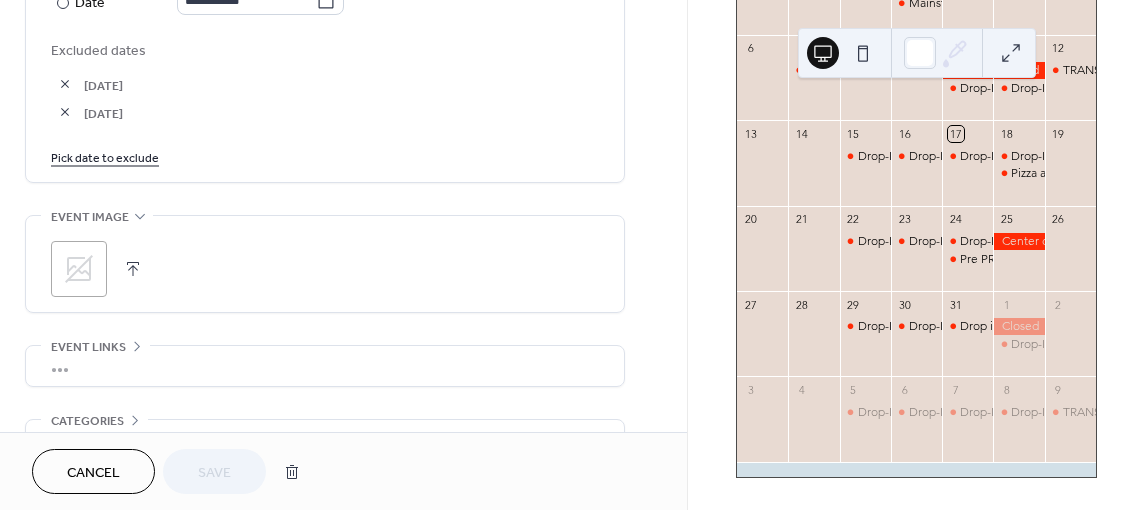 scroll, scrollTop: 1200, scrollLeft: 0, axis: vertical 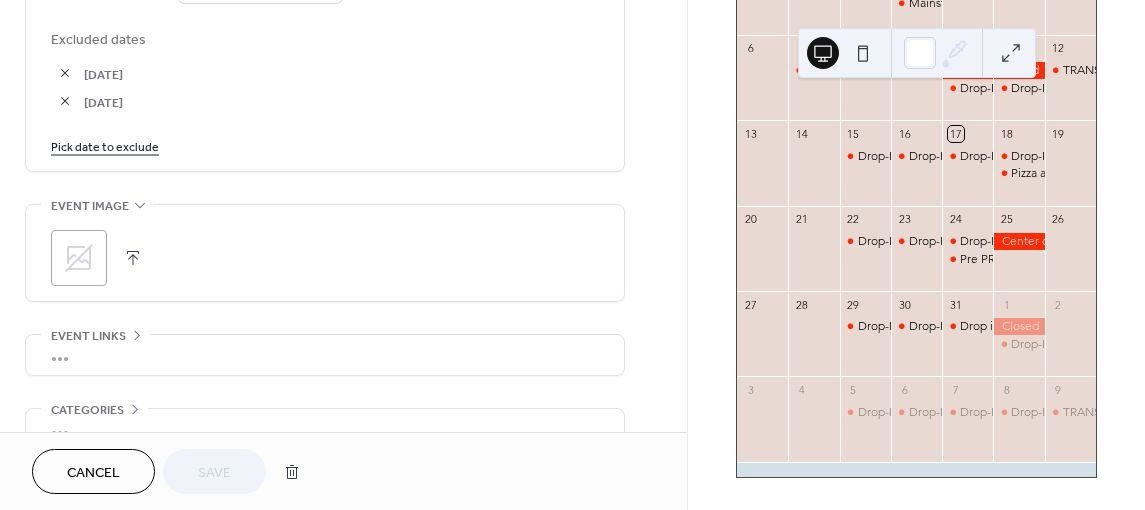 click on "Pick date to exclude" at bounding box center (105, 145) 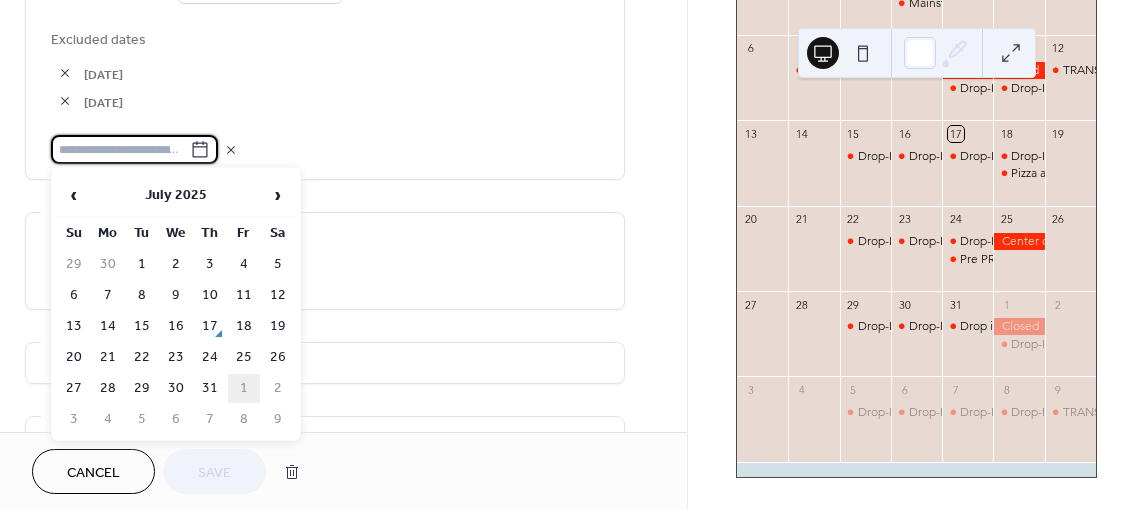 click on "1" at bounding box center [244, 388] 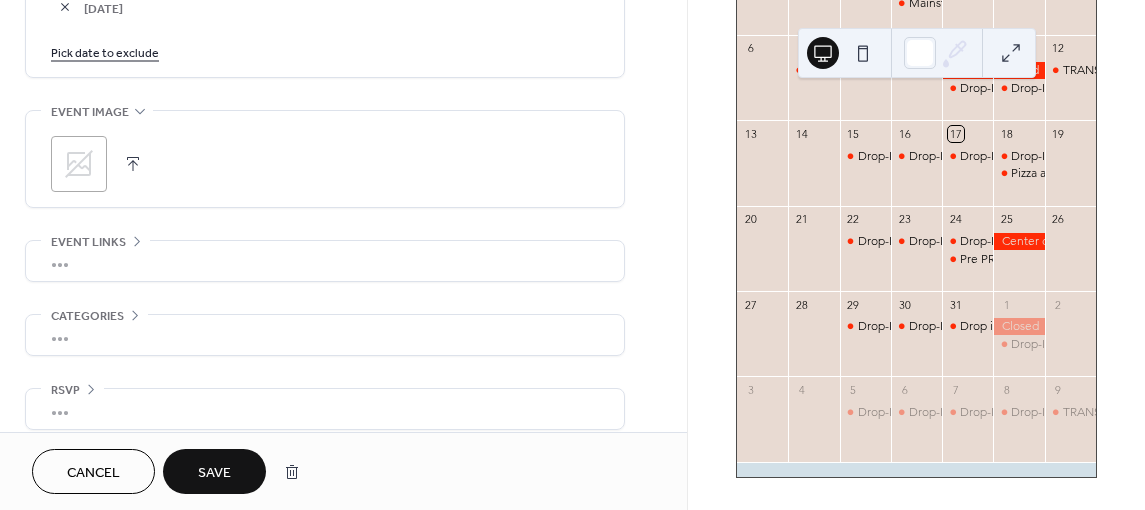 scroll, scrollTop: 1335, scrollLeft: 0, axis: vertical 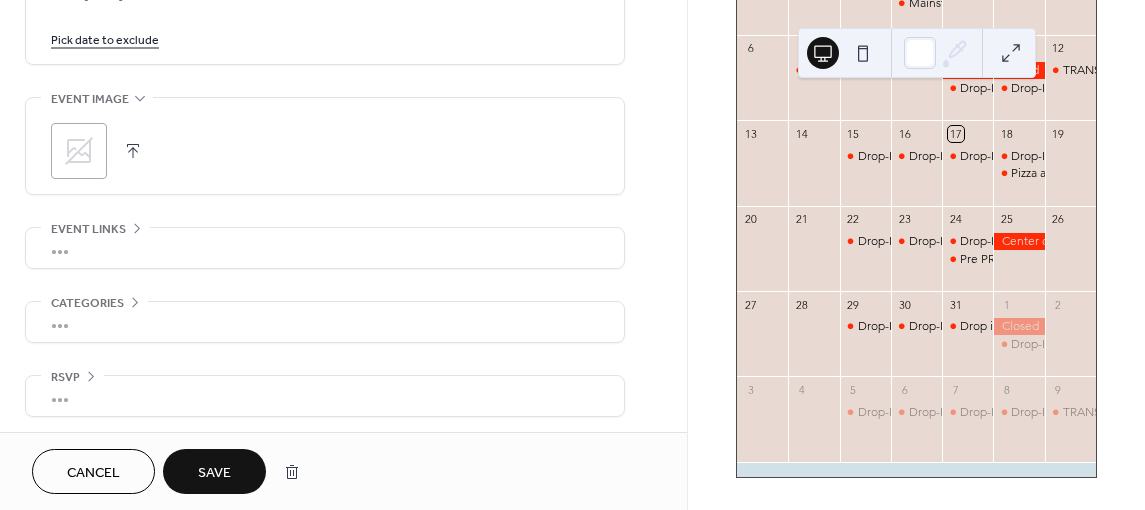 click on "Save" at bounding box center [214, 471] 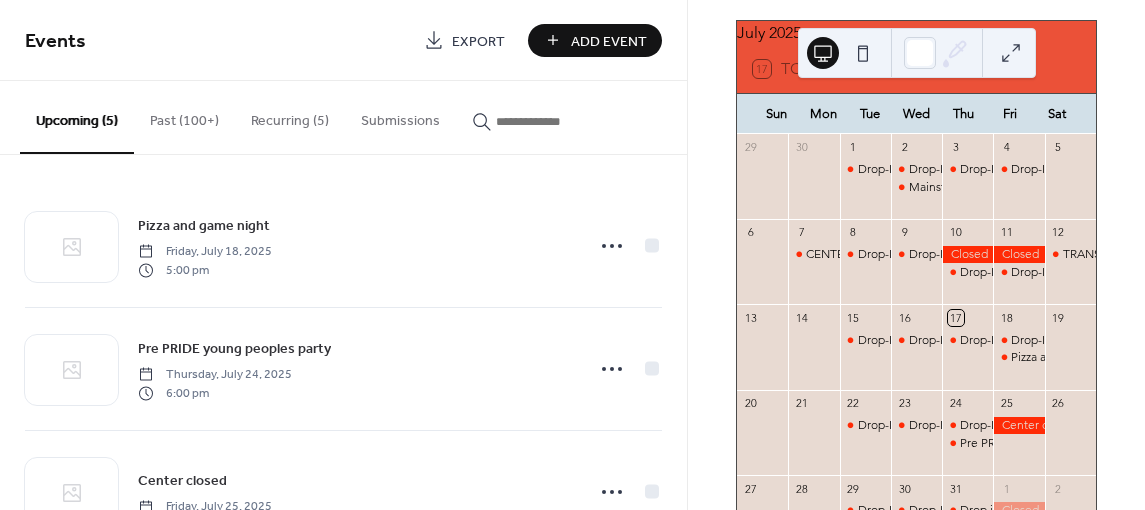 scroll, scrollTop: 80, scrollLeft: 0, axis: vertical 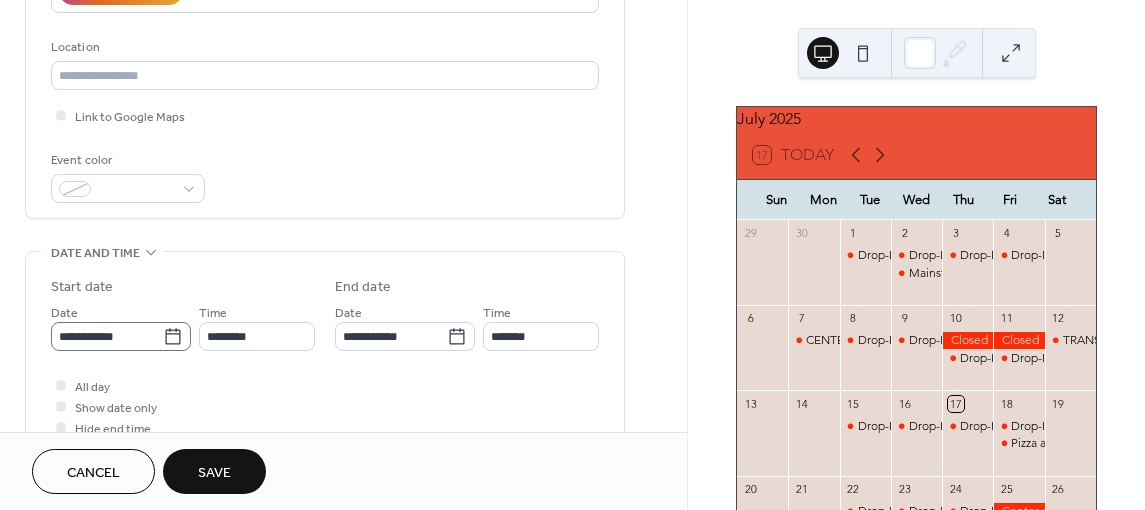 type on "**********" 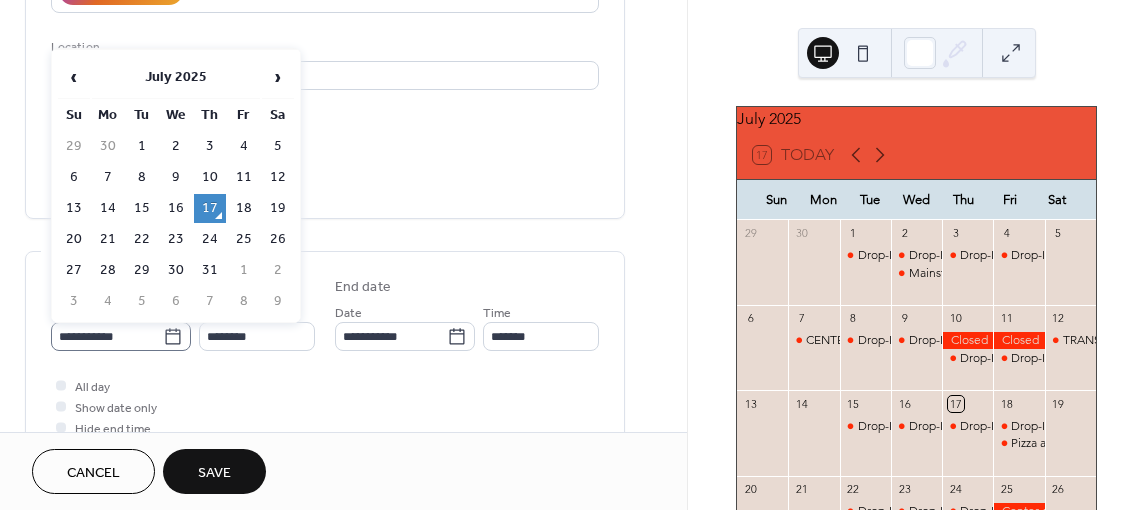 click 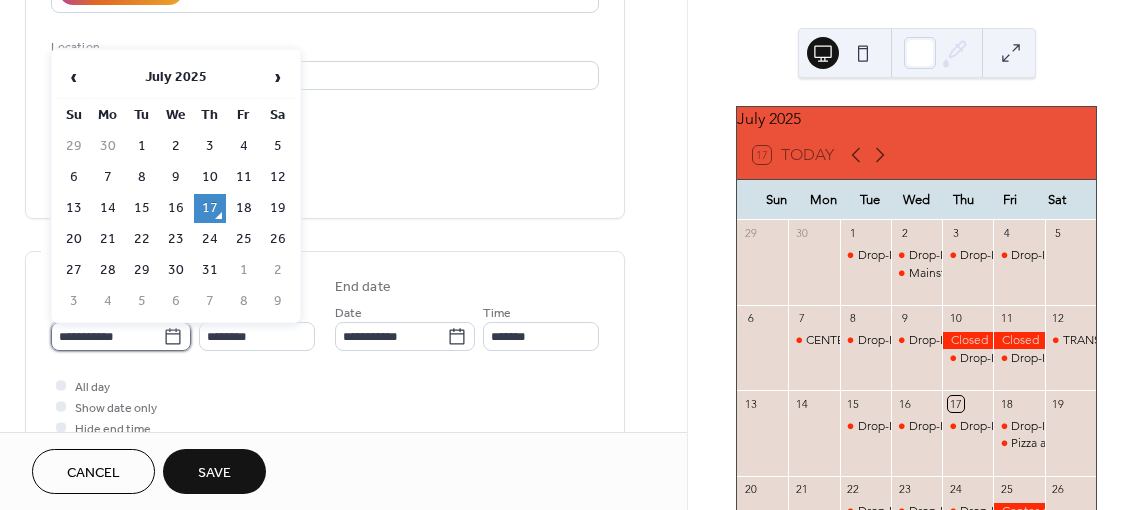 click on "**********" at bounding box center [107, 336] 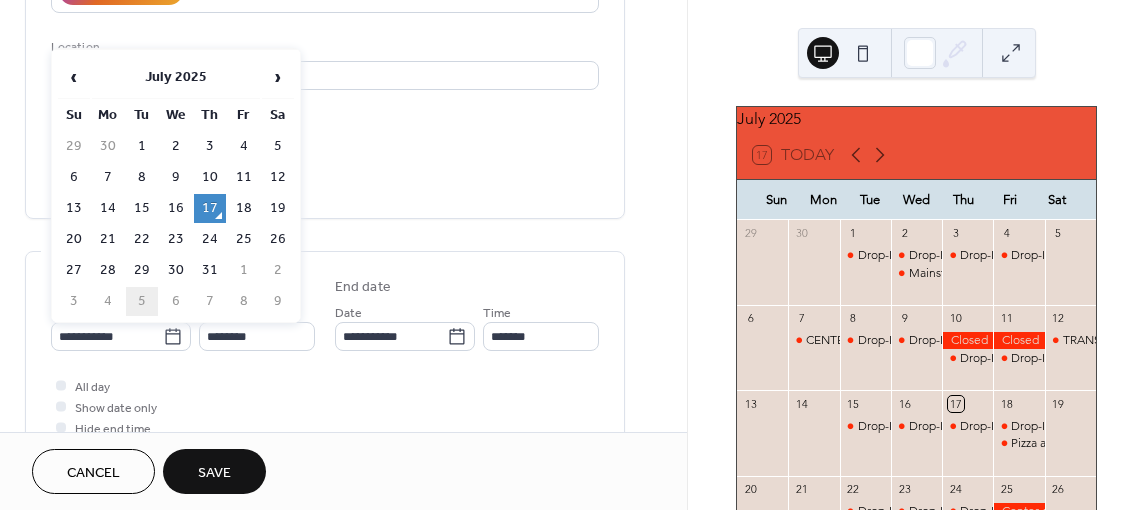 click on "5" at bounding box center (142, 301) 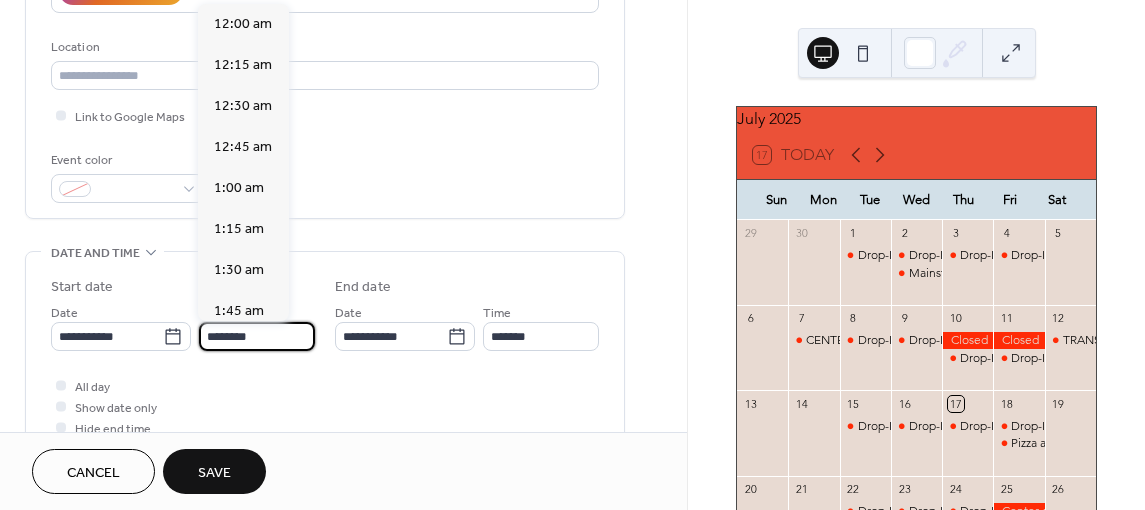 click on "********" at bounding box center (257, 336) 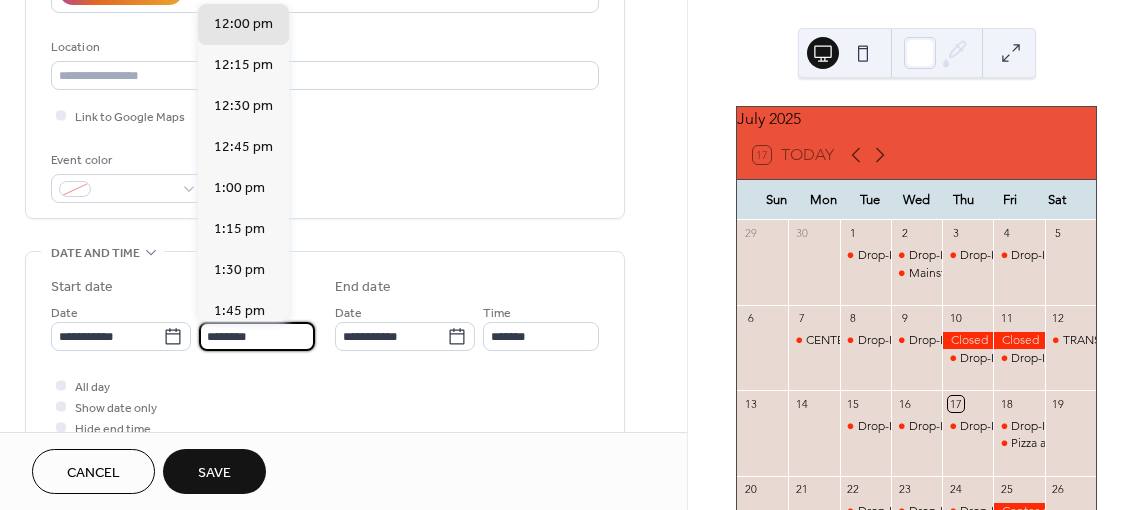 click on "********" at bounding box center [257, 336] 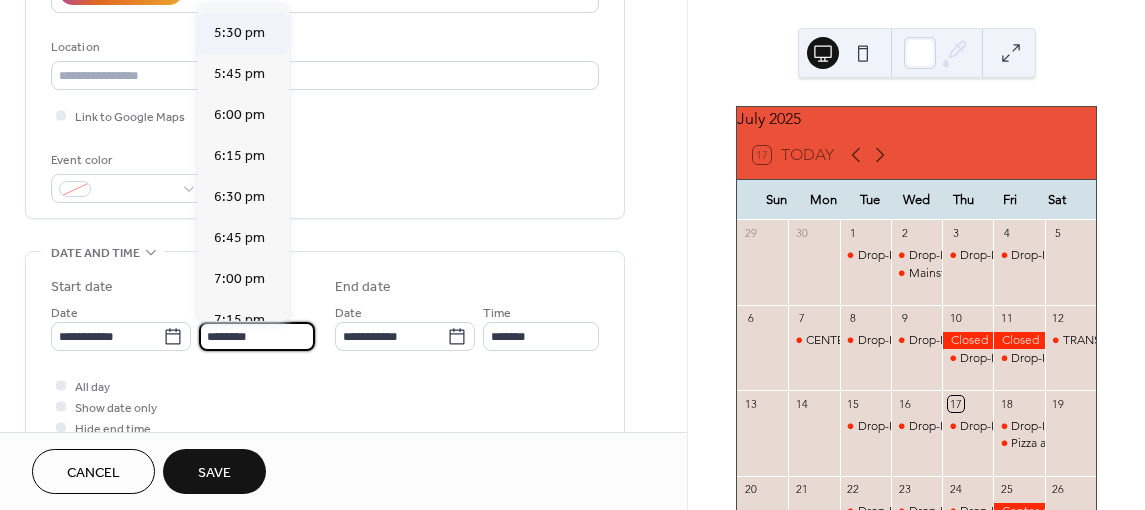 scroll, scrollTop: 2868, scrollLeft: 0, axis: vertical 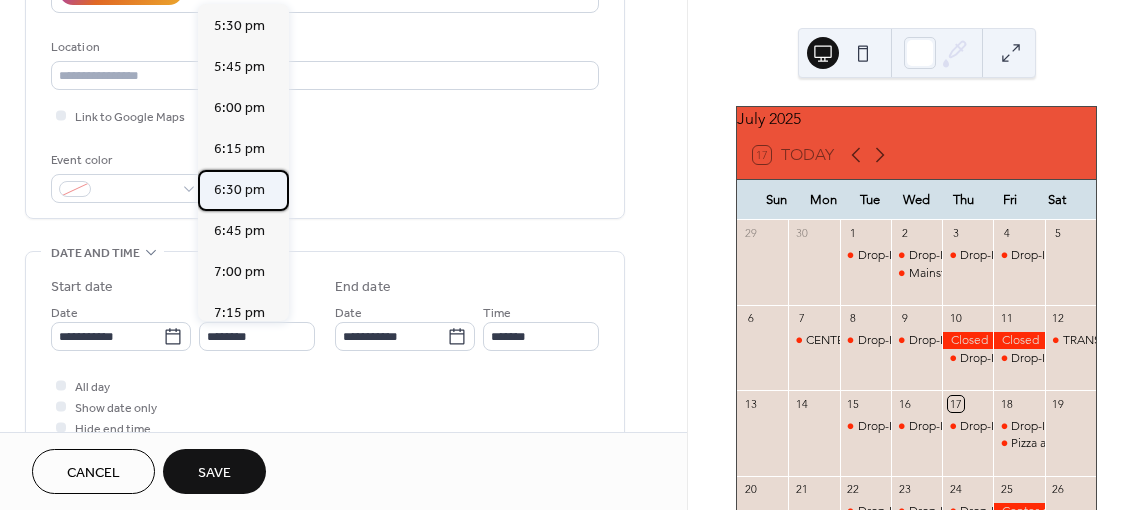 click on "6:30 pm" at bounding box center [239, 190] 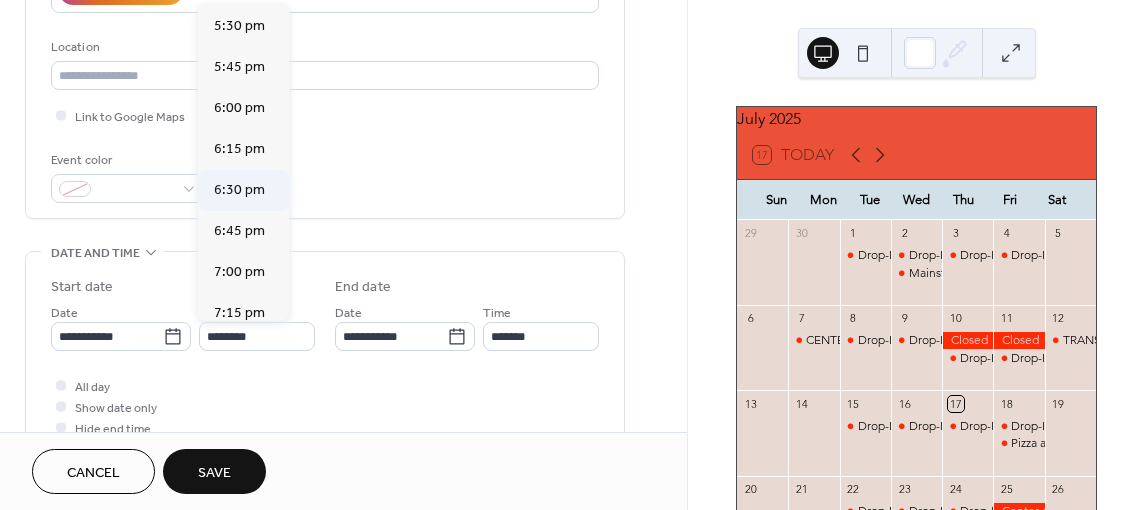 type on "*******" 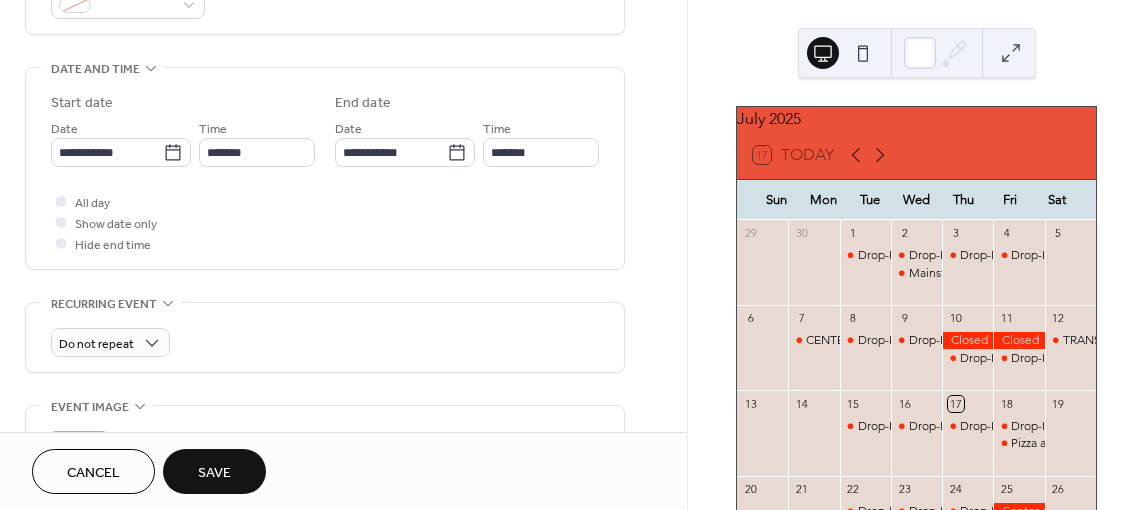 scroll, scrollTop: 600, scrollLeft: 0, axis: vertical 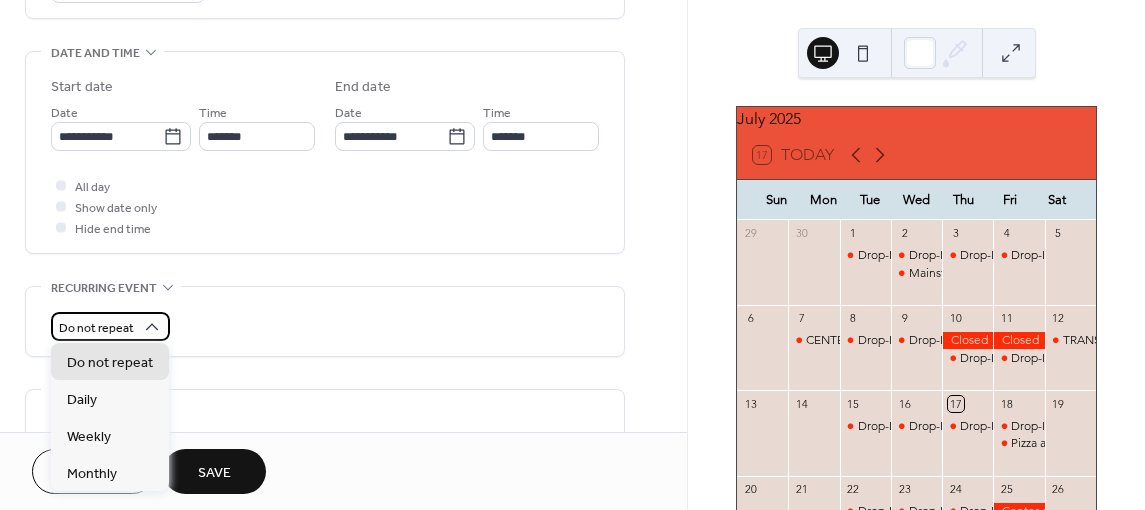 click on "Do not repeat" at bounding box center (96, 328) 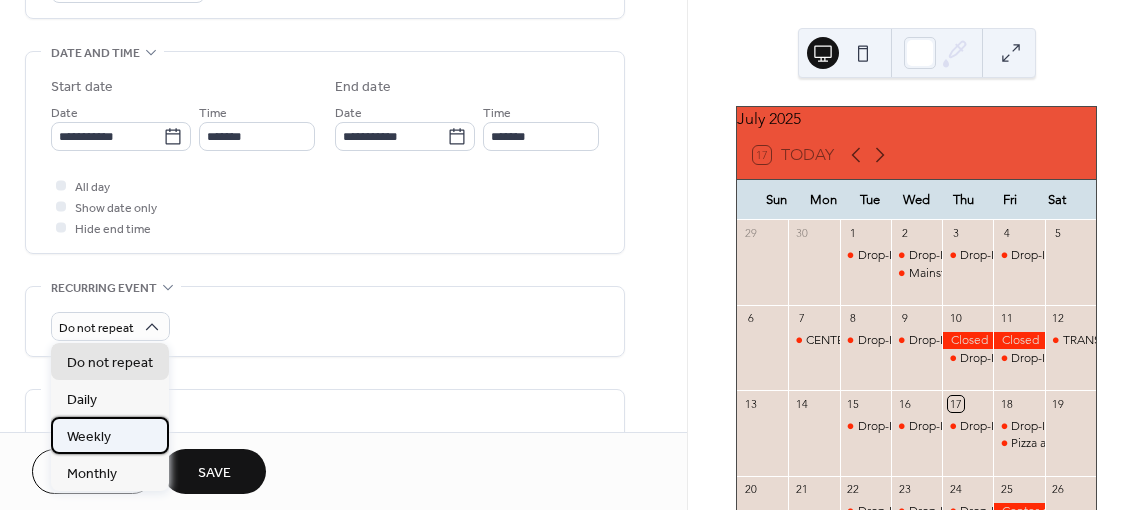 click on "Weekly" at bounding box center (89, 437) 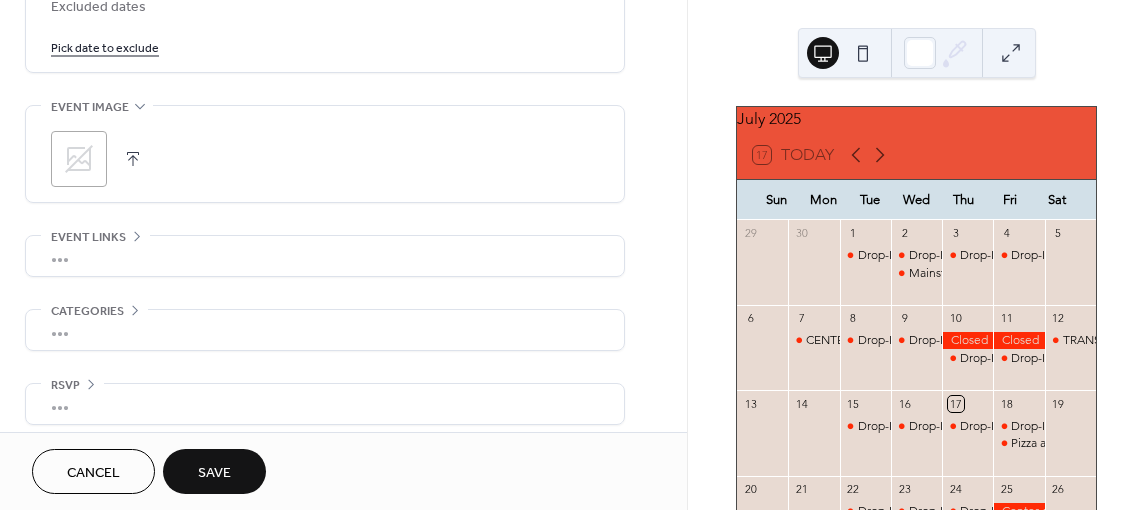 scroll, scrollTop: 1241, scrollLeft: 0, axis: vertical 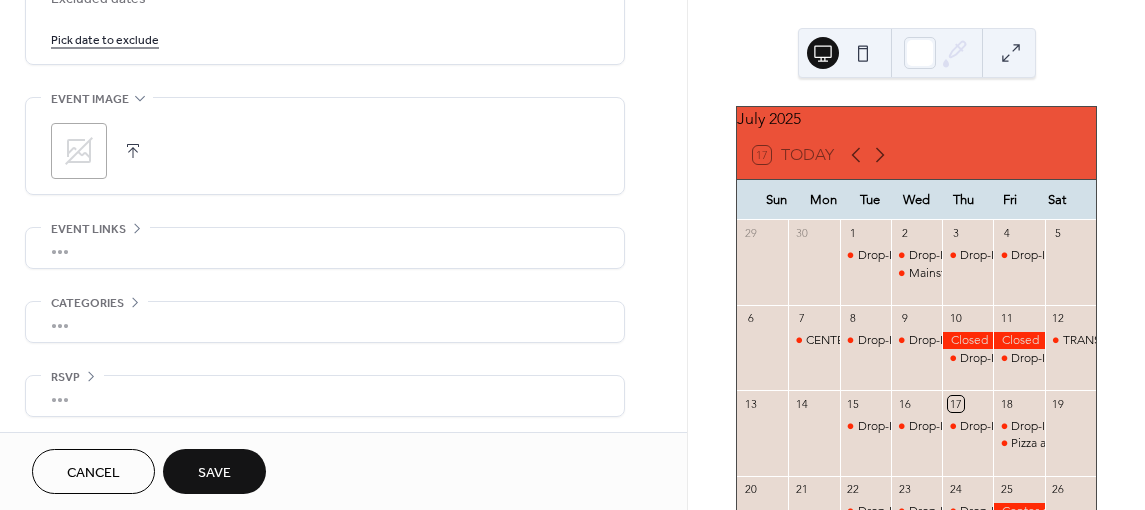 click on "Save" at bounding box center (214, 473) 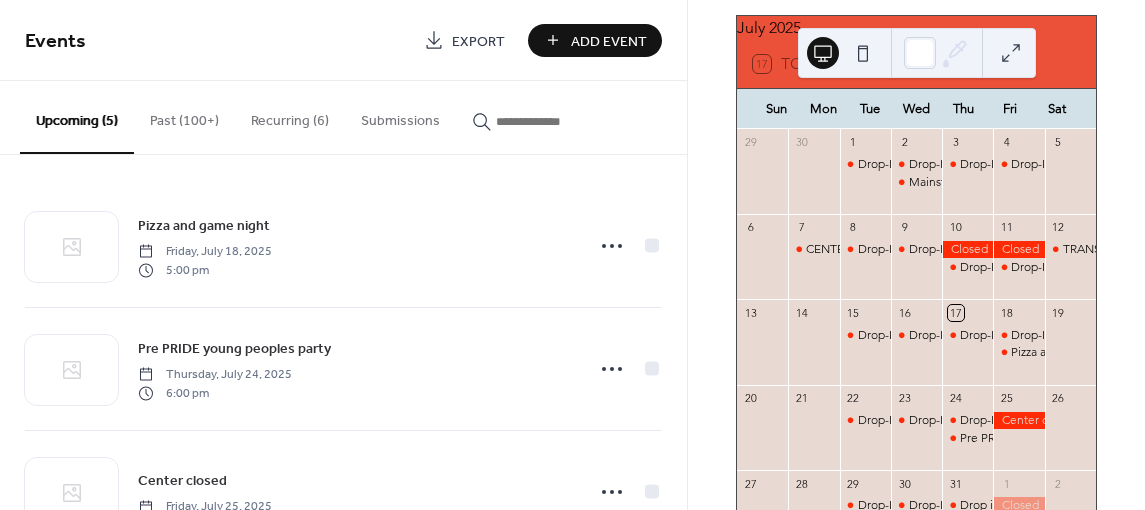 scroll, scrollTop: 80, scrollLeft: 0, axis: vertical 